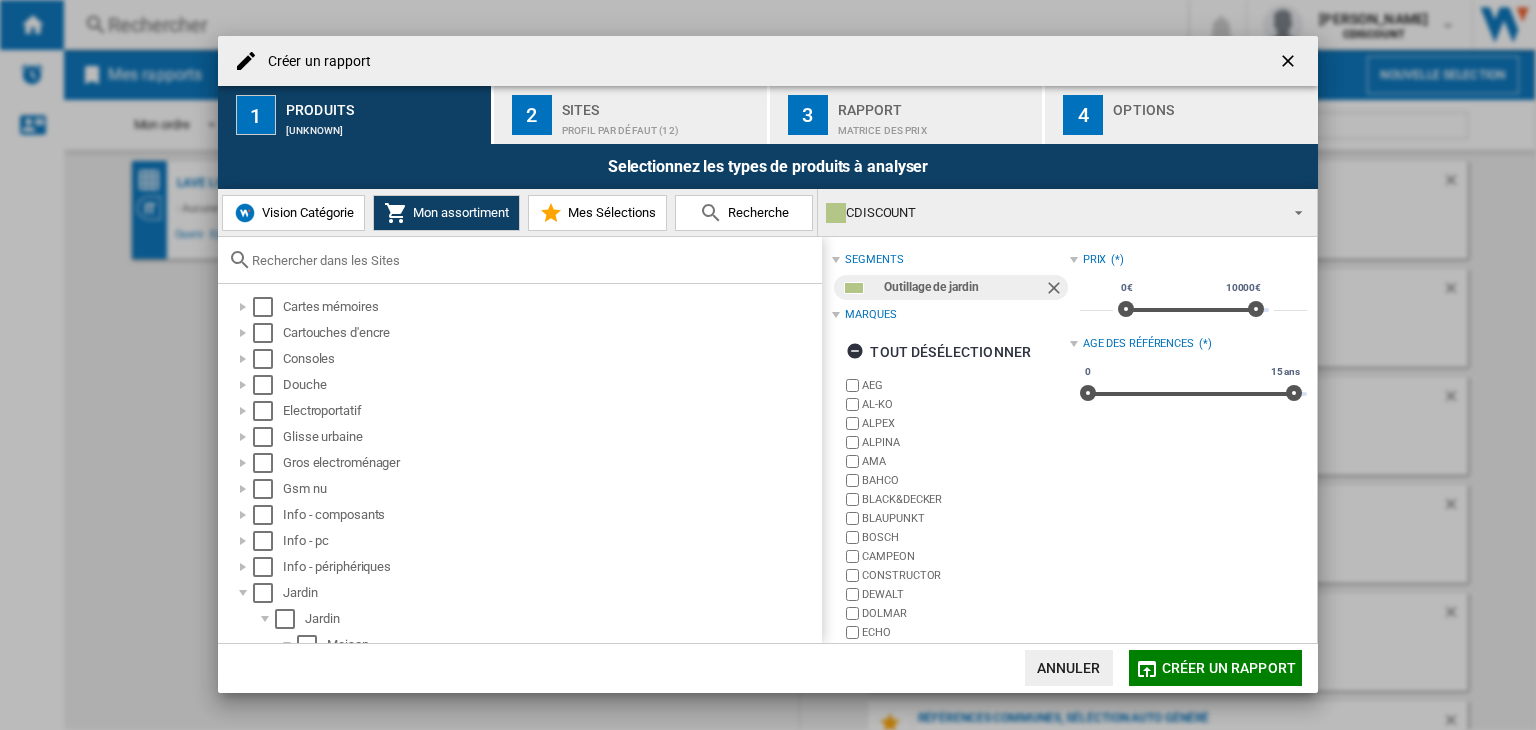 scroll, scrollTop: 0, scrollLeft: 0, axis: both 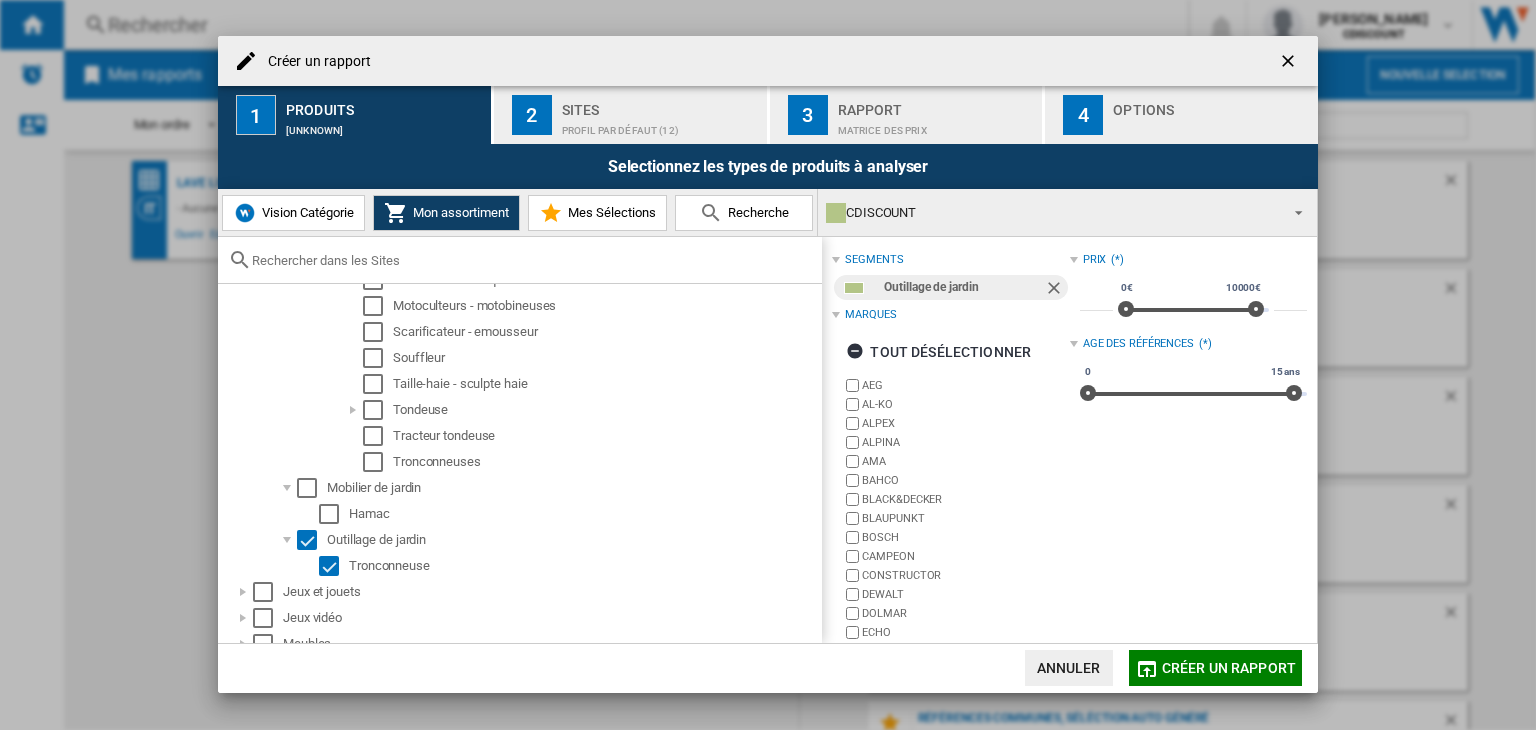 click on "Vision Catégorie" at bounding box center [305, 212] 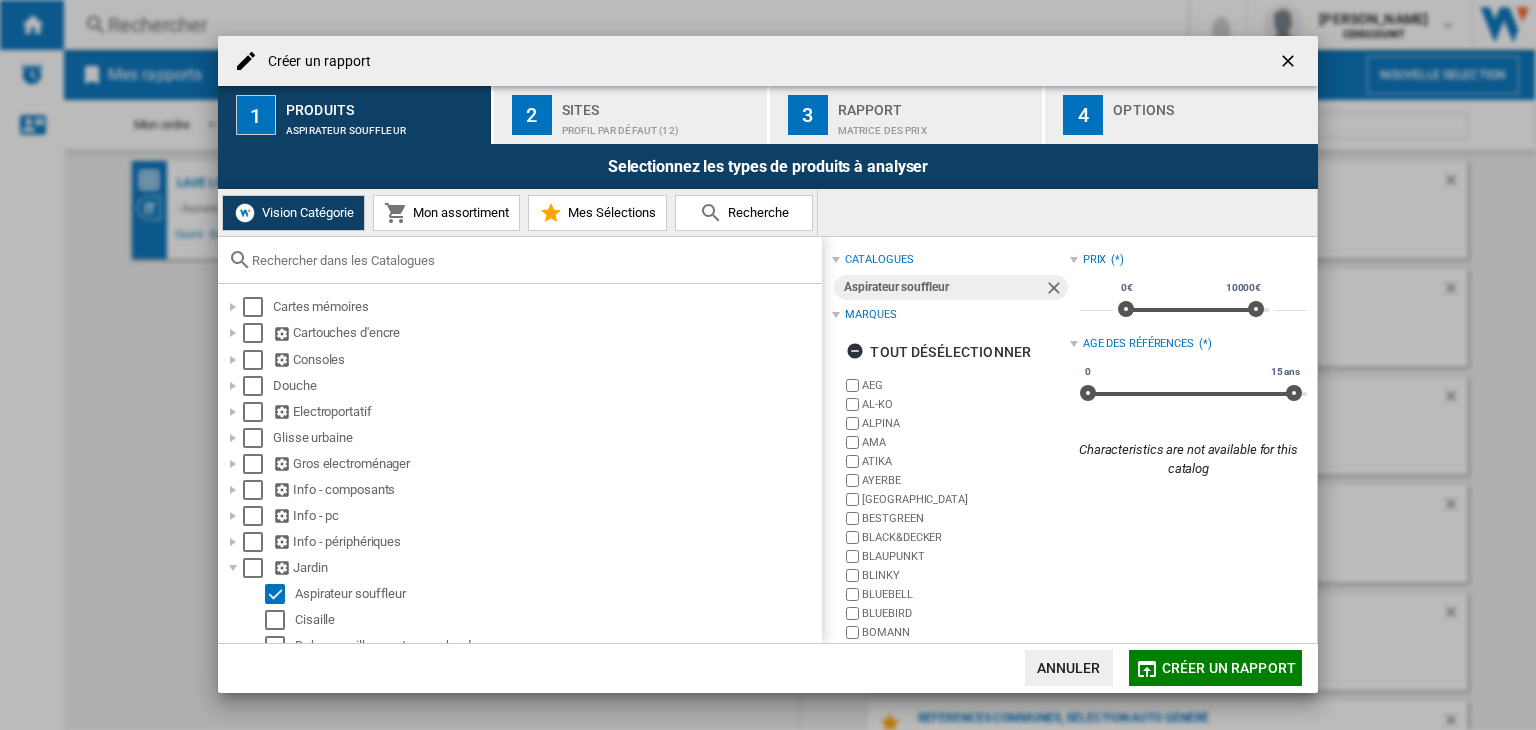 click at bounding box center [532, 260] 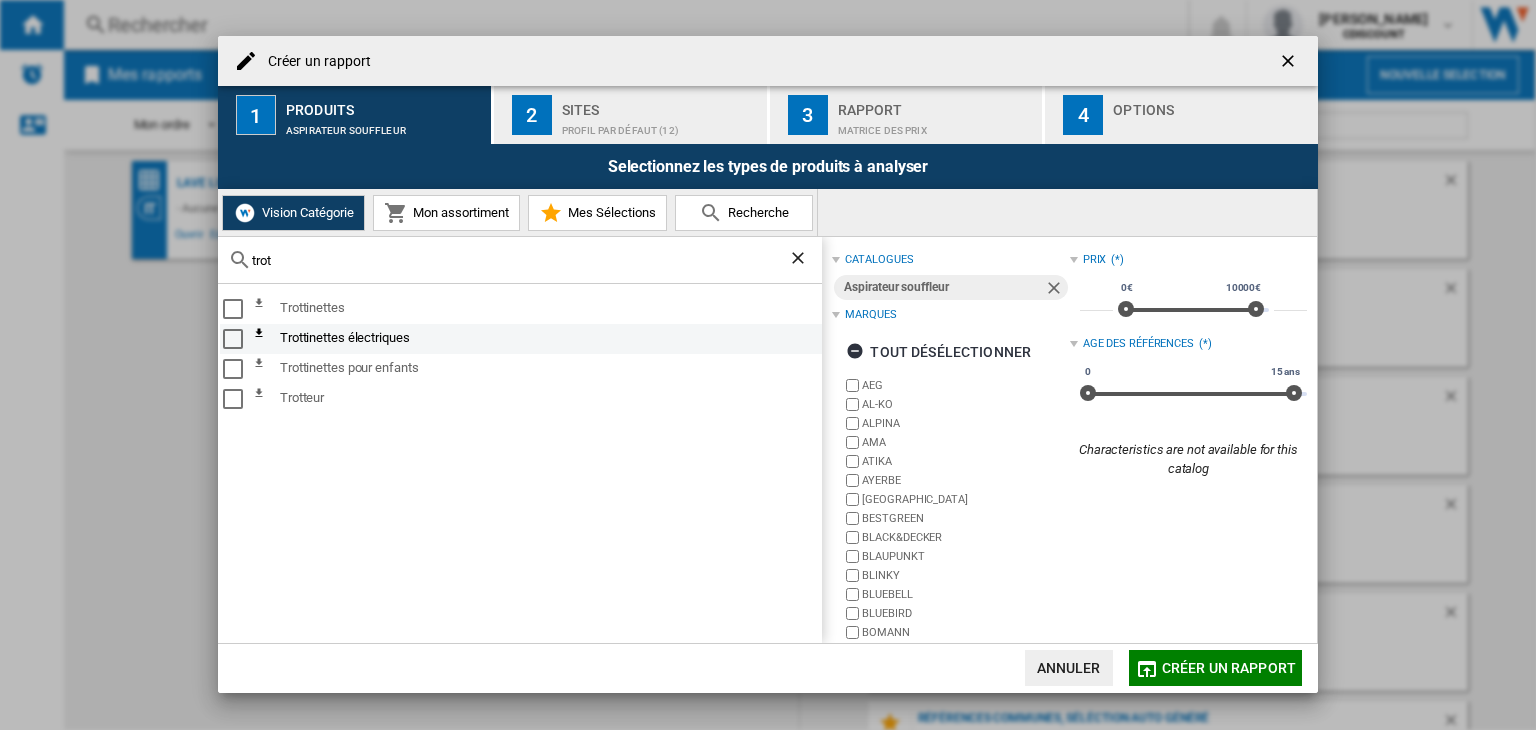 type on "trot" 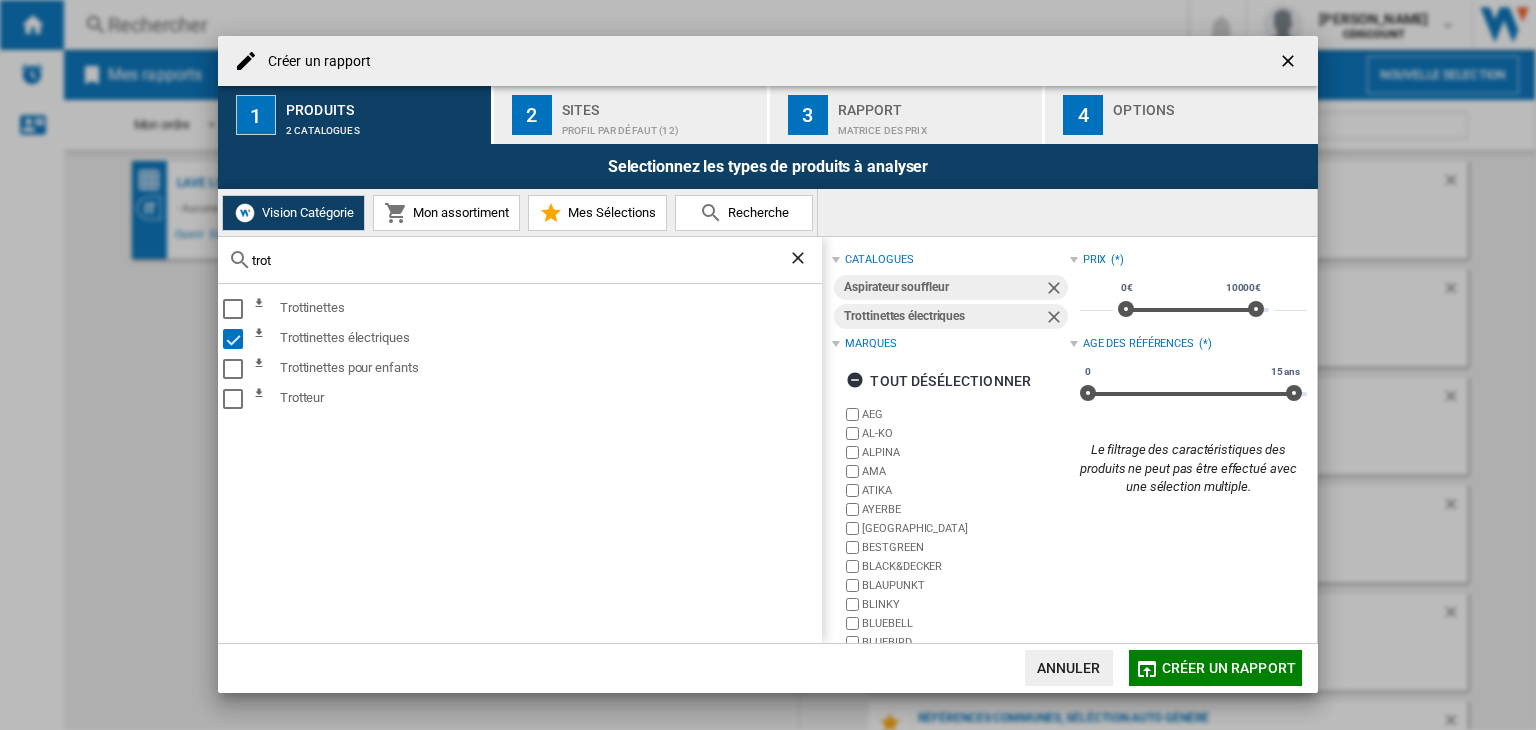 click at bounding box center [1056, 290] 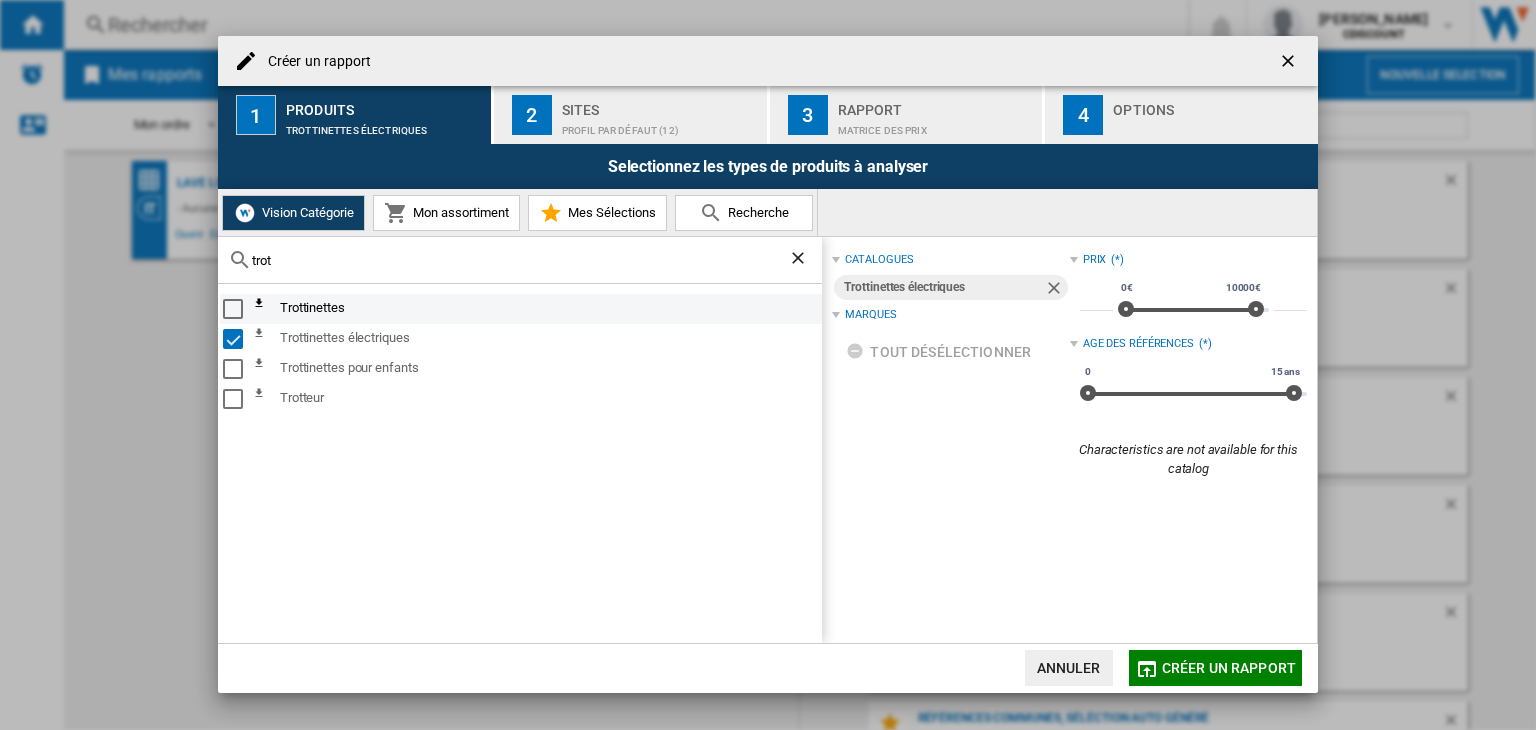 click at bounding box center (233, 309) 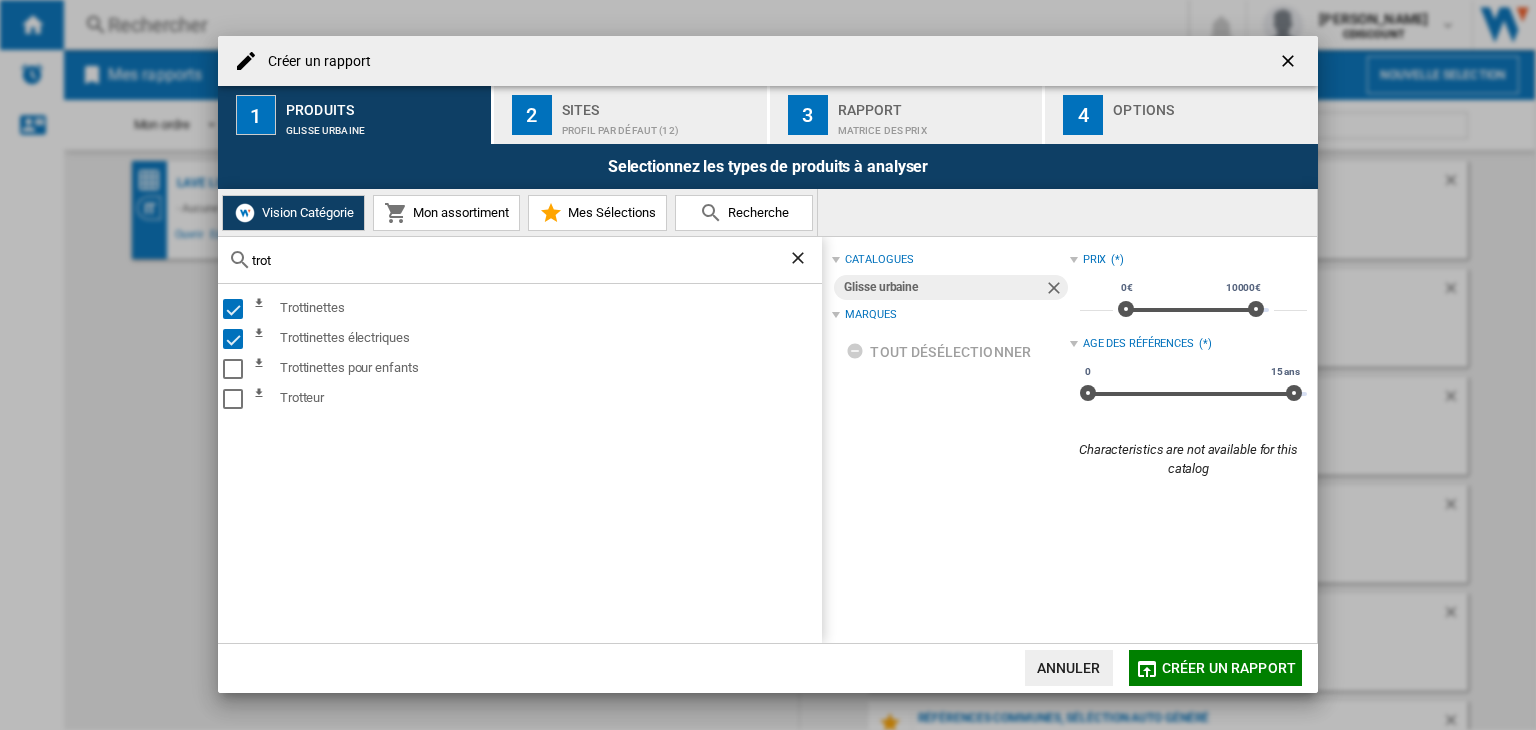 click on "Sites" at bounding box center (660, 104) 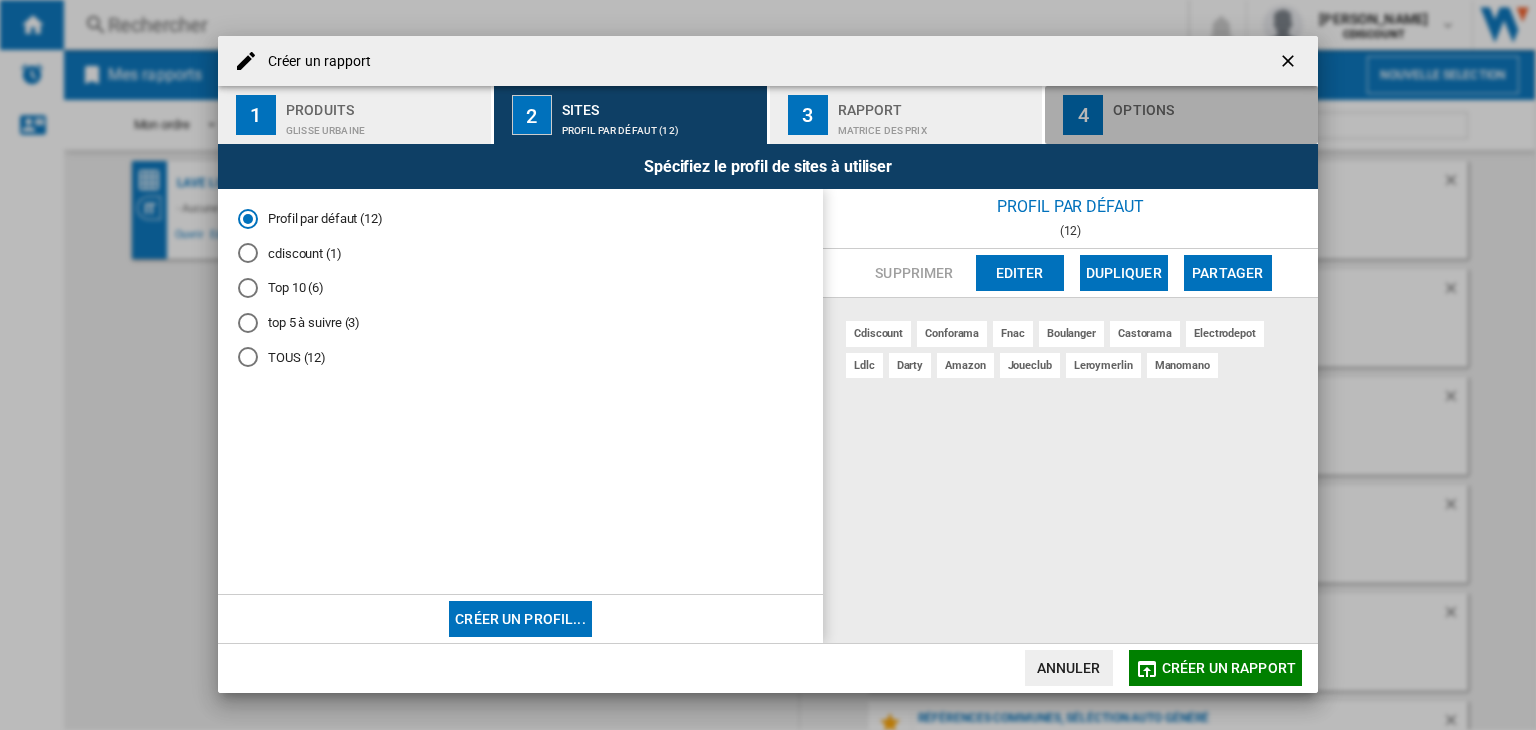 click at bounding box center (1211, 125) 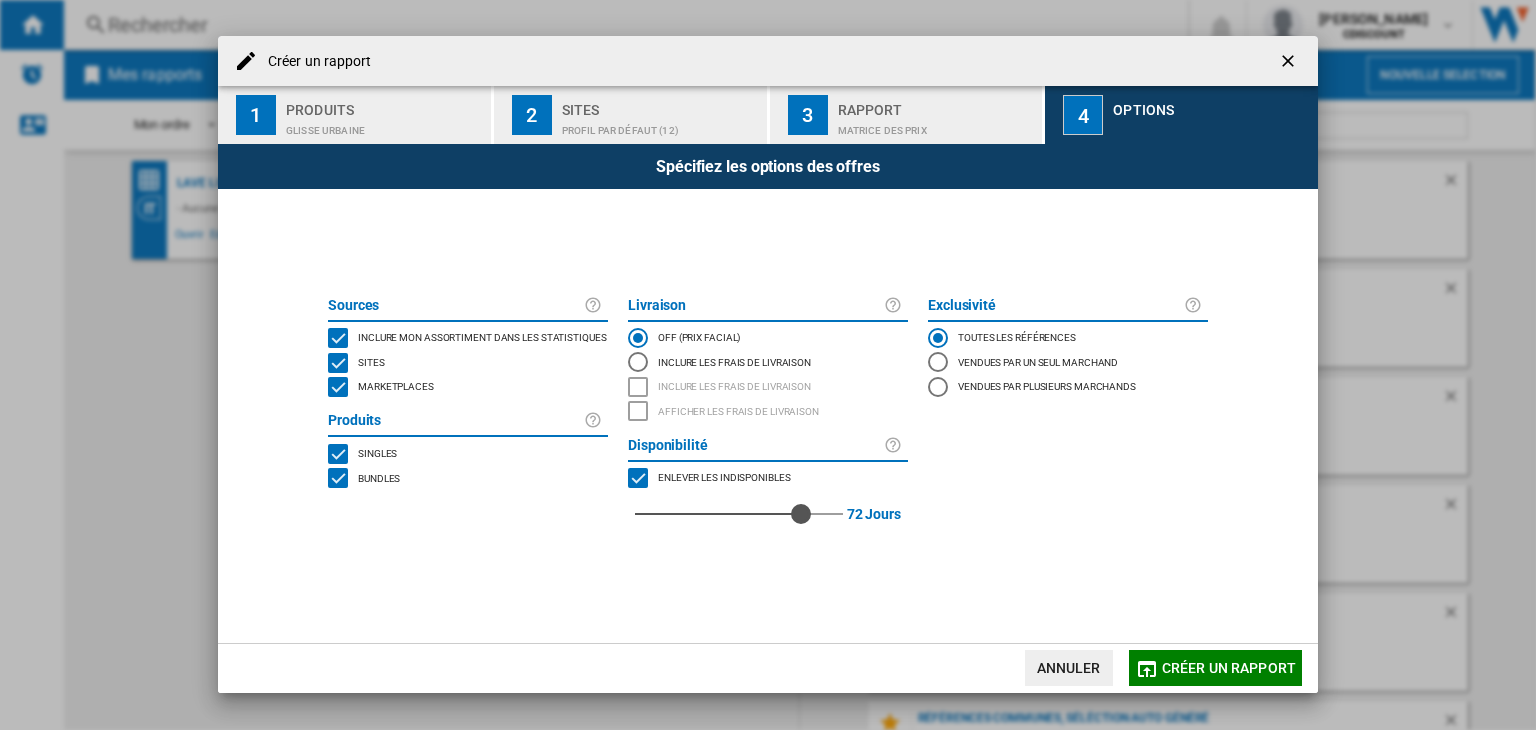 drag, startPoint x: 630, startPoint y: 509, endPoint x: 806, endPoint y: 512, distance: 176.02557 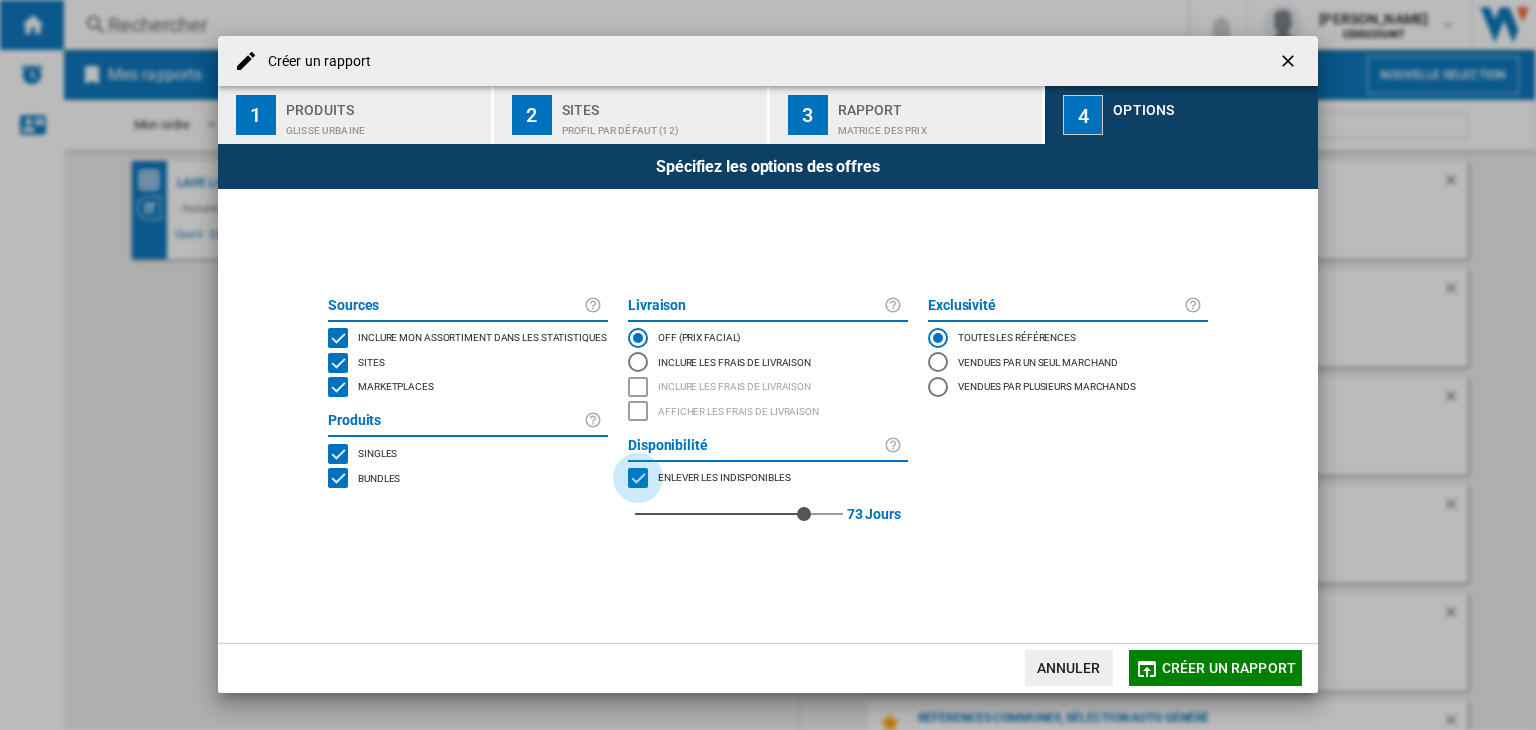 click 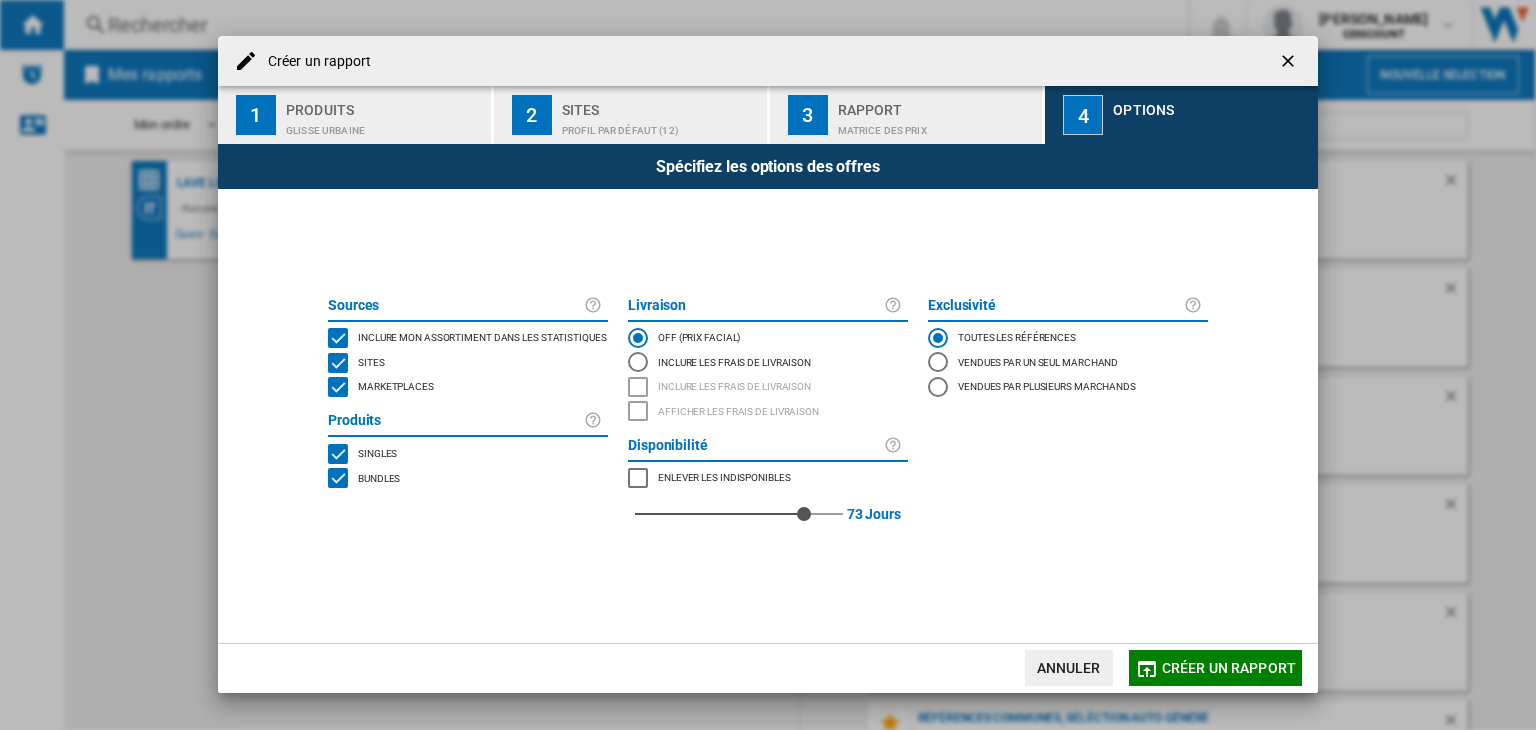 click on "Créer un rapport" 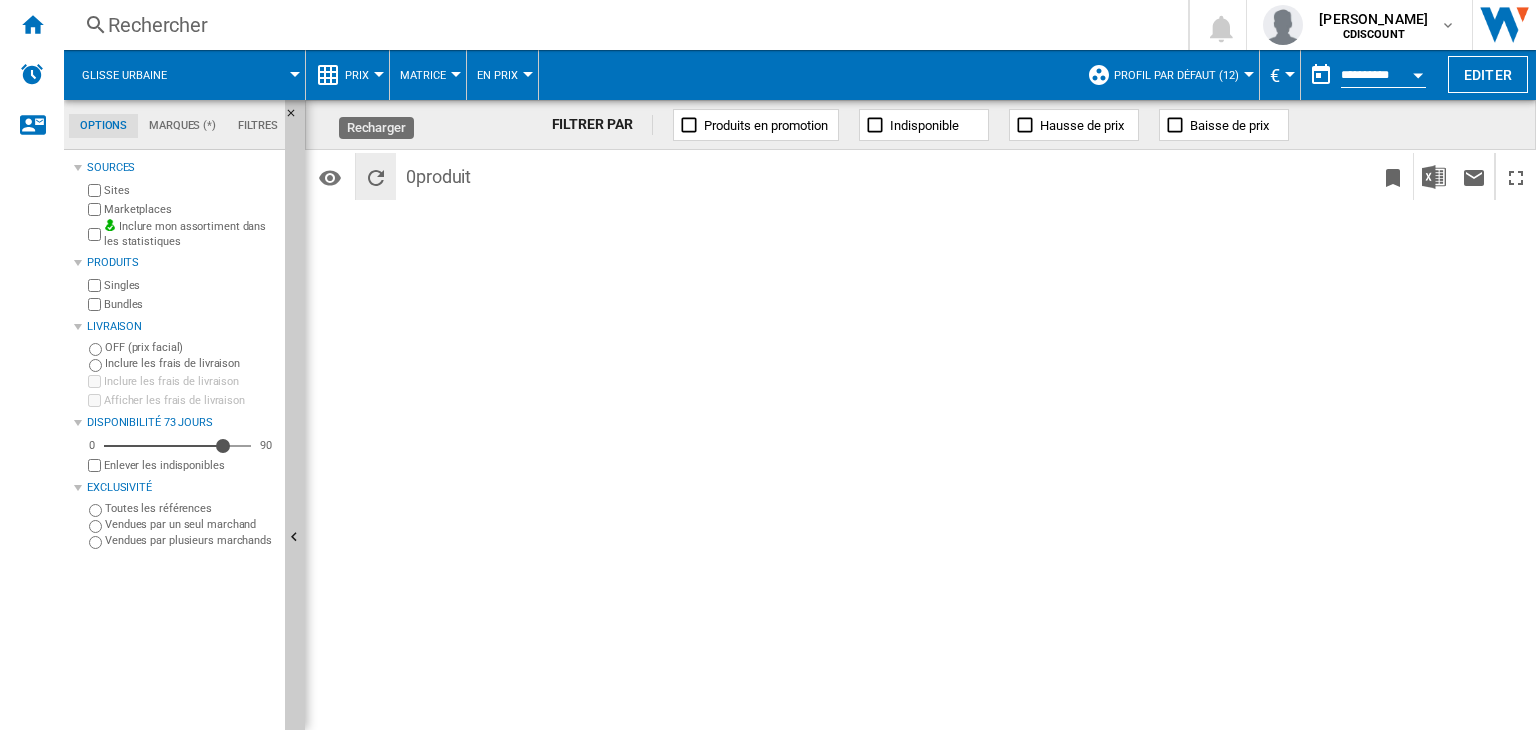 click at bounding box center [376, 178] 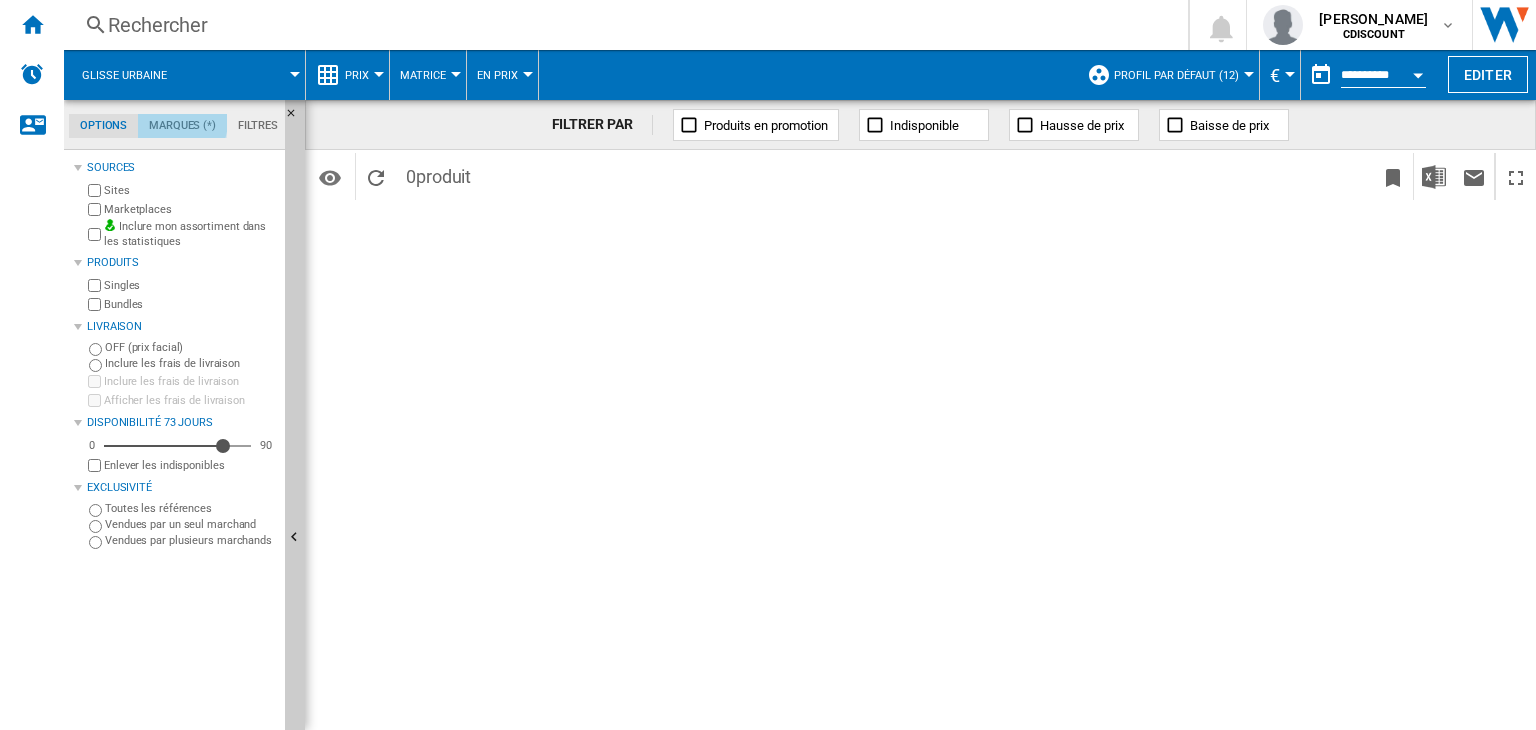 click on "Marques (*)" 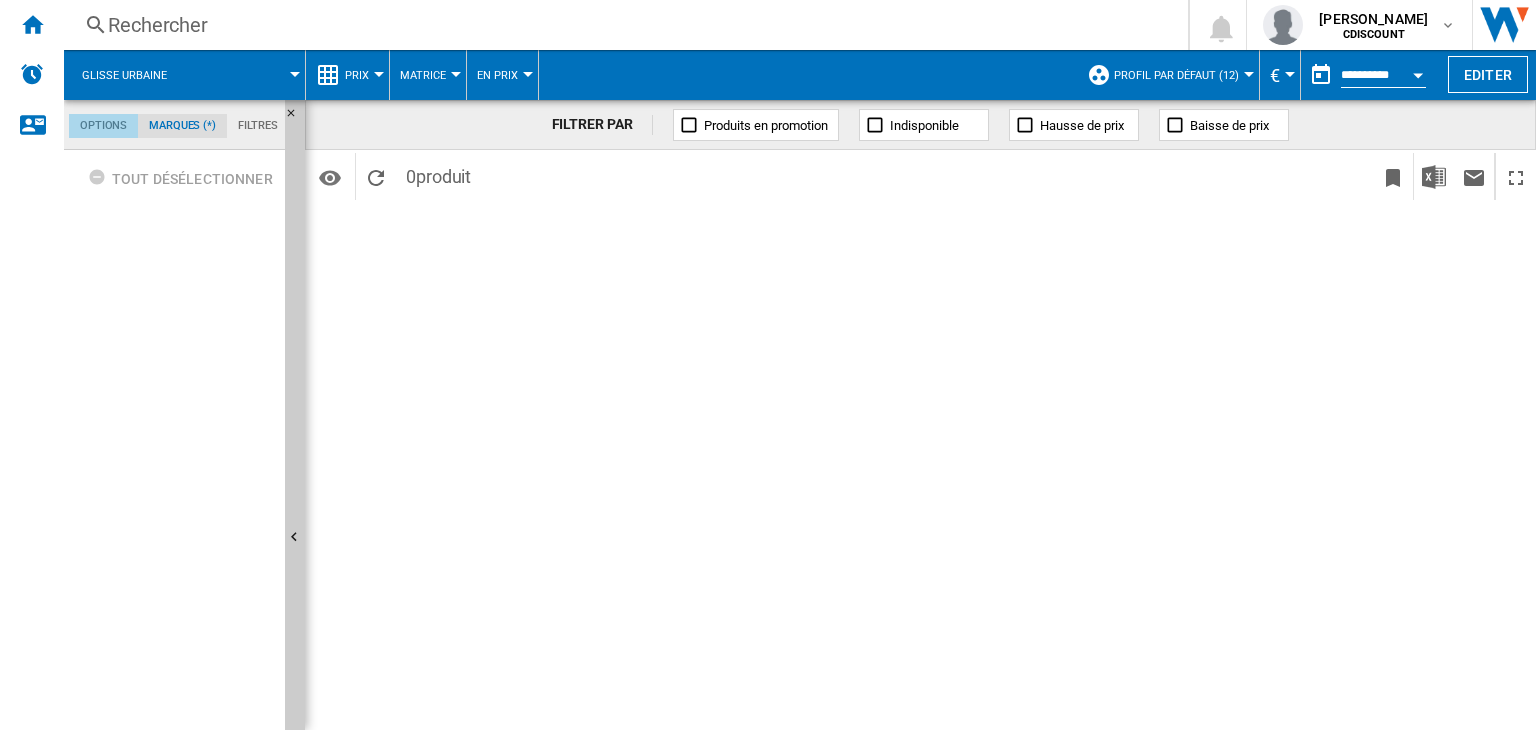 click on "Options" 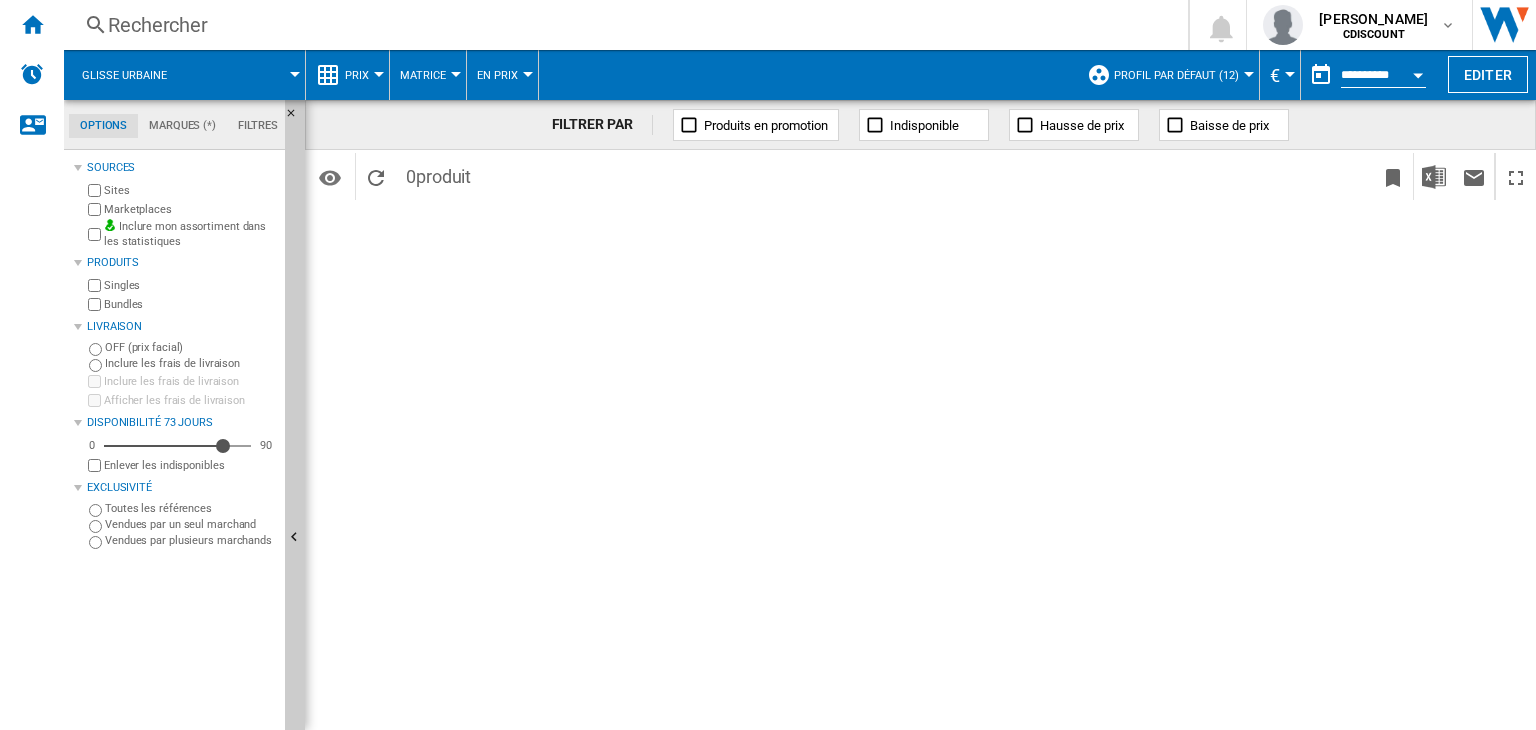 click on "Glisse urbaine" at bounding box center (124, 75) 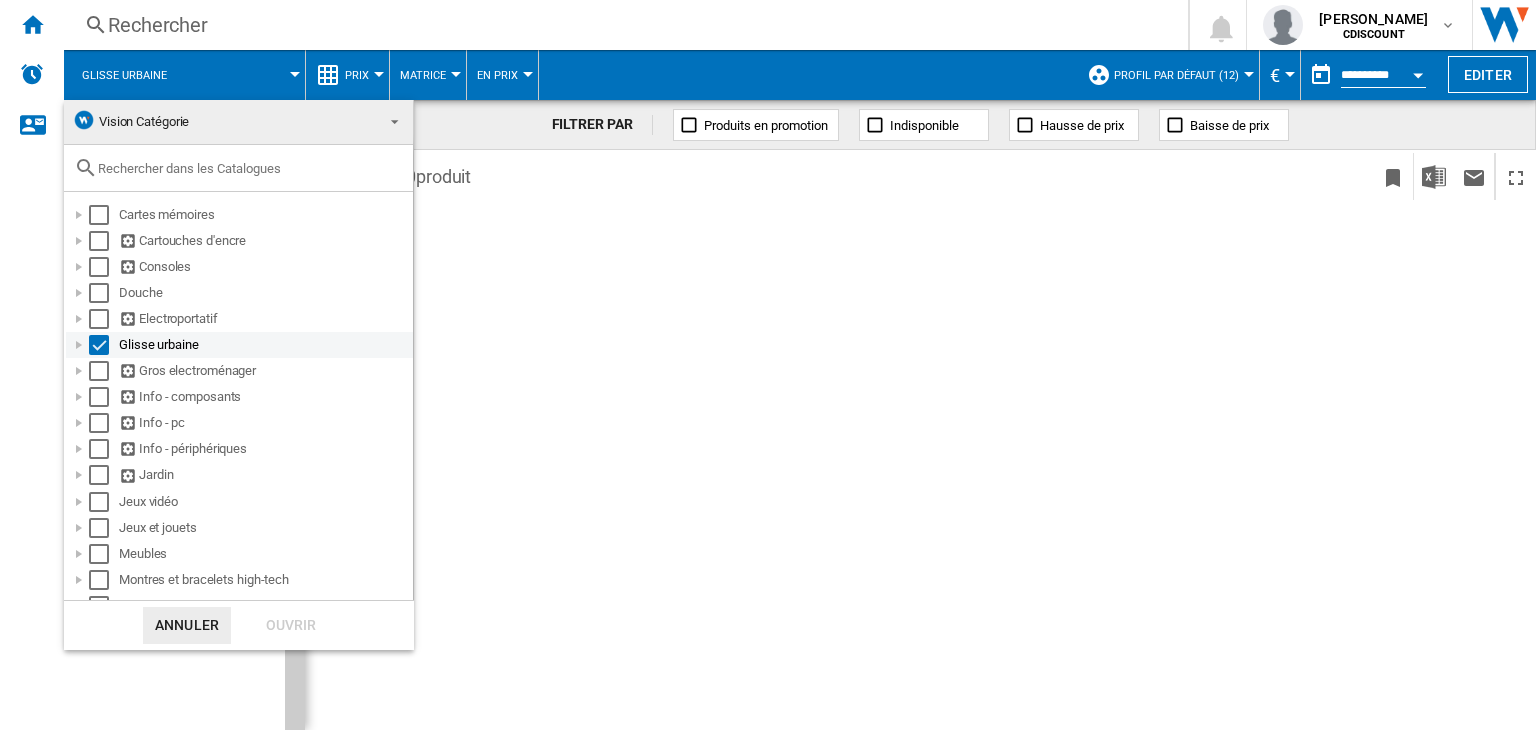 click at bounding box center [79, 345] 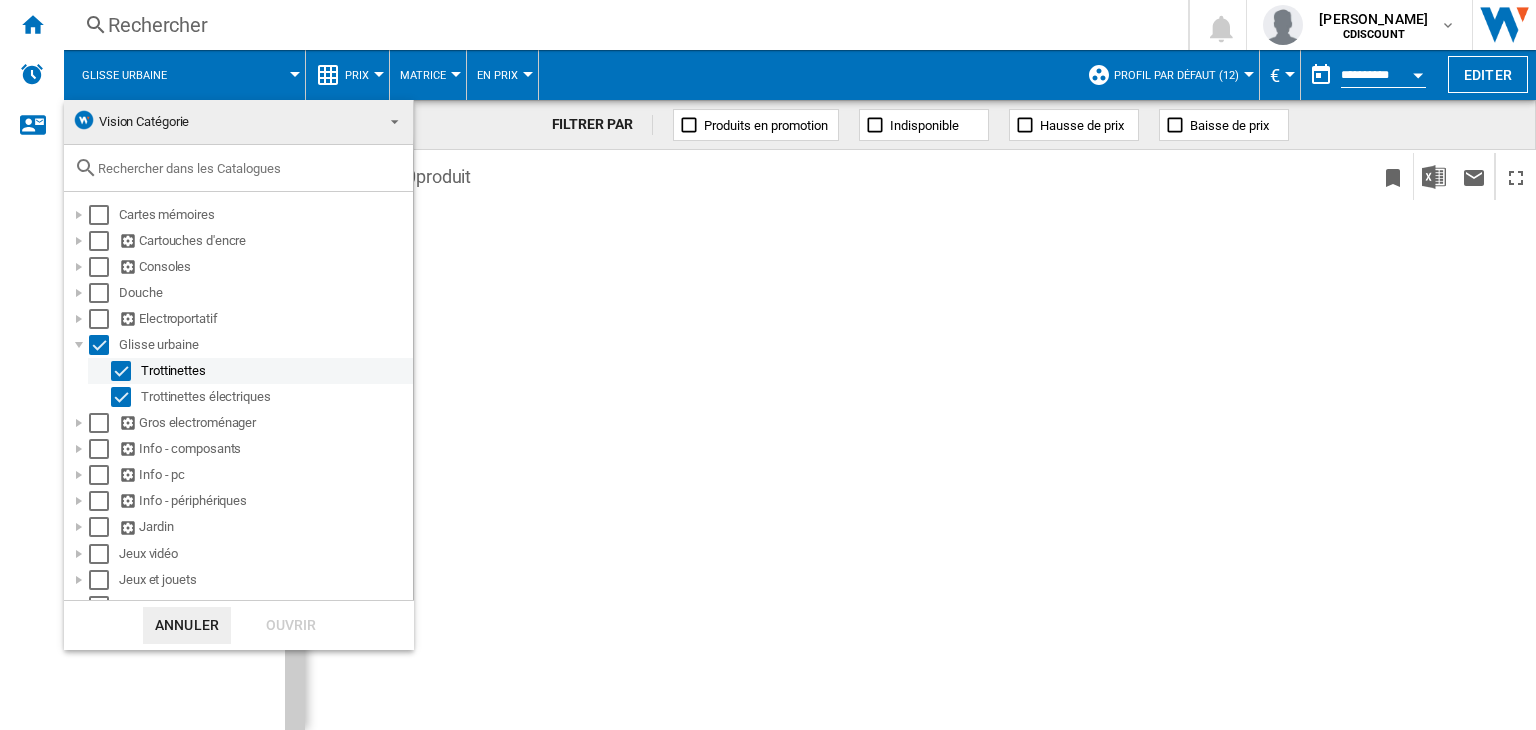 click at bounding box center [121, 371] 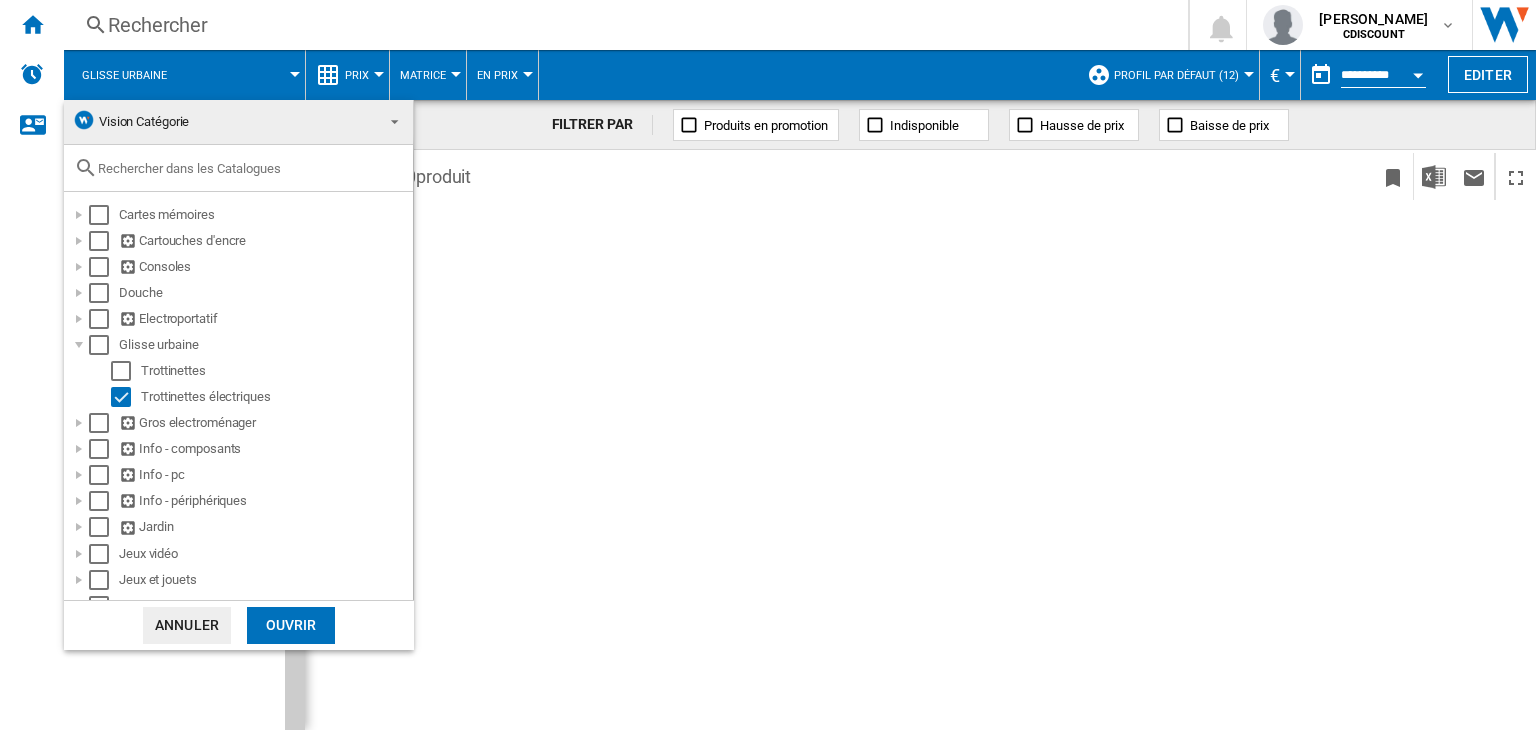 click on "Ouvrir" at bounding box center (291, 625) 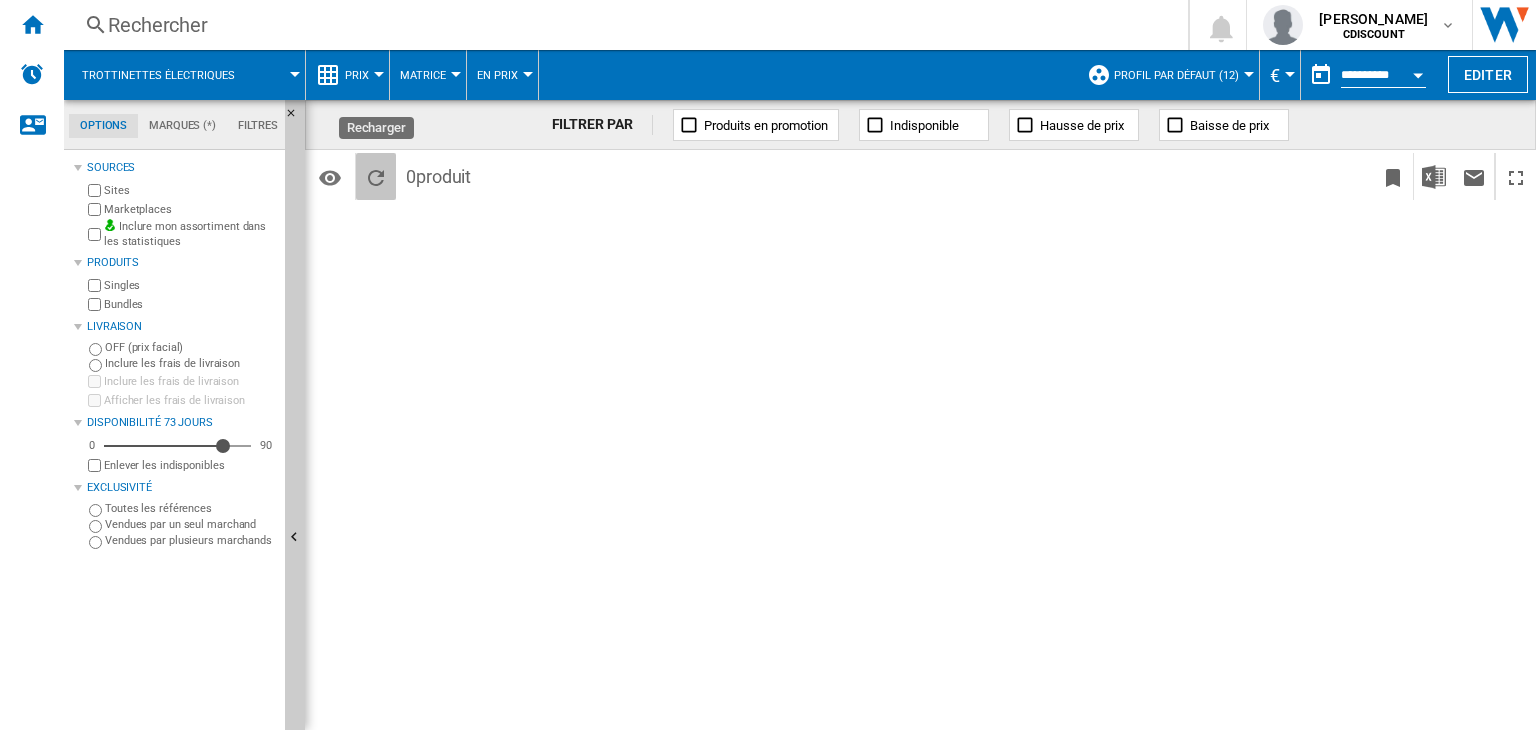 click at bounding box center [376, 178] 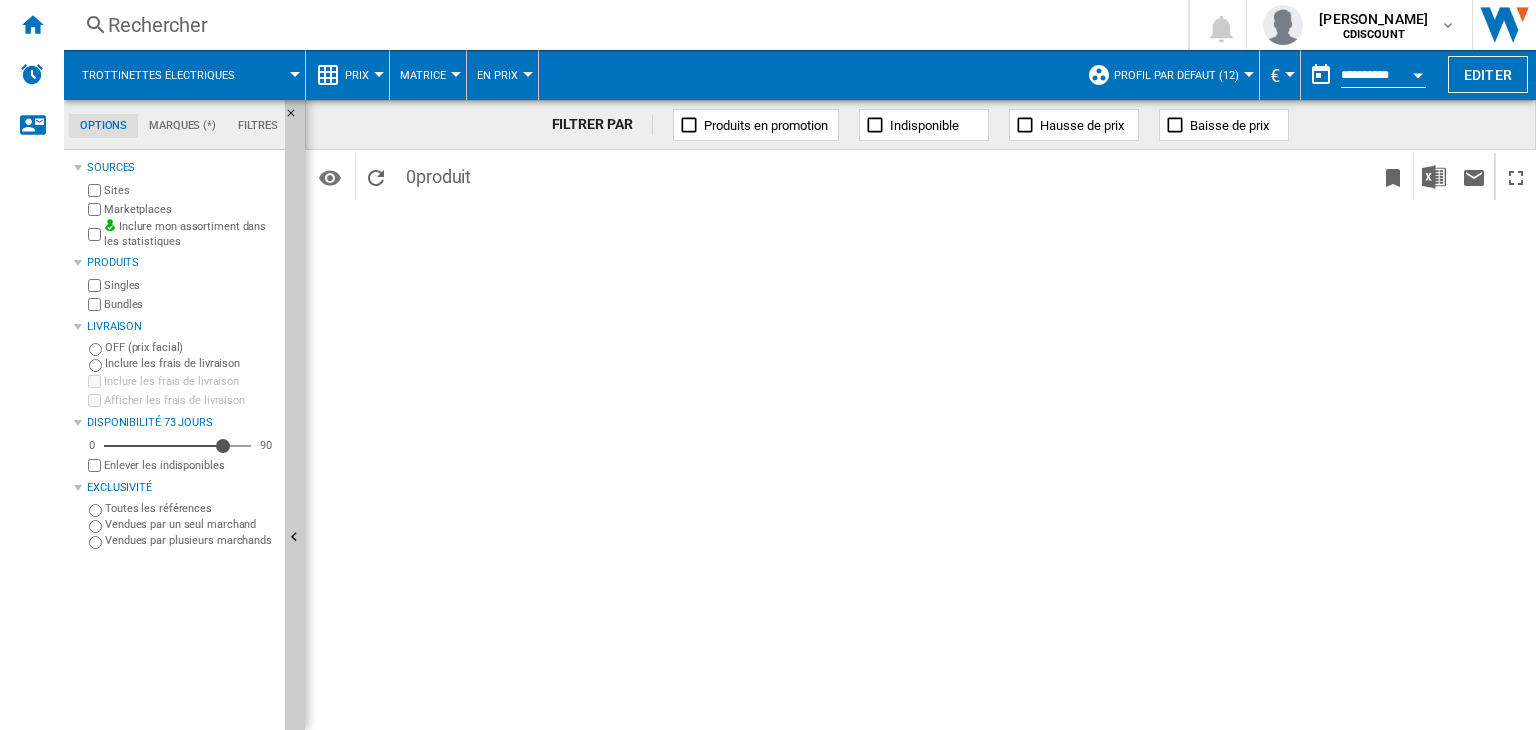 click on "Profil par défaut (12)" at bounding box center (1176, 75) 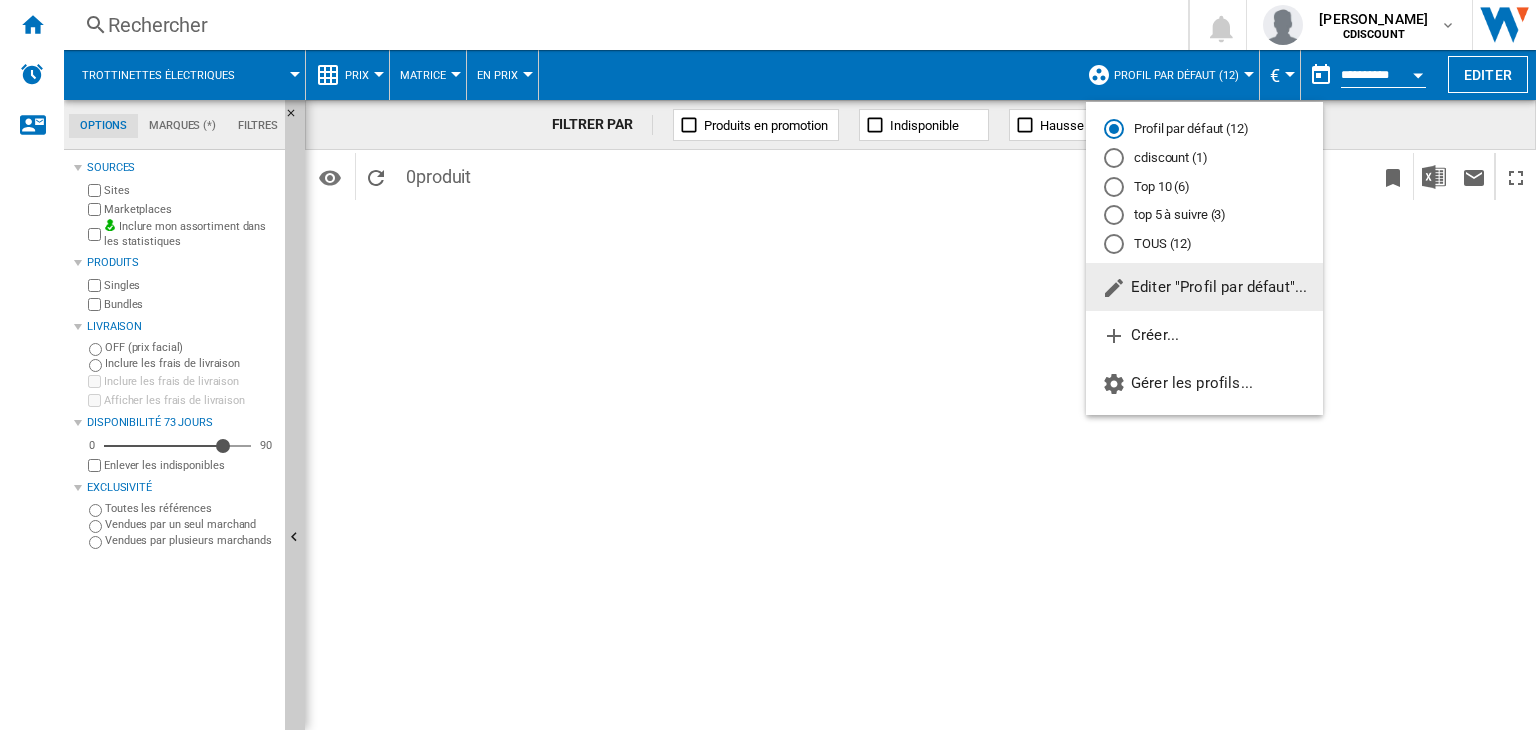 click at bounding box center (768, 365) 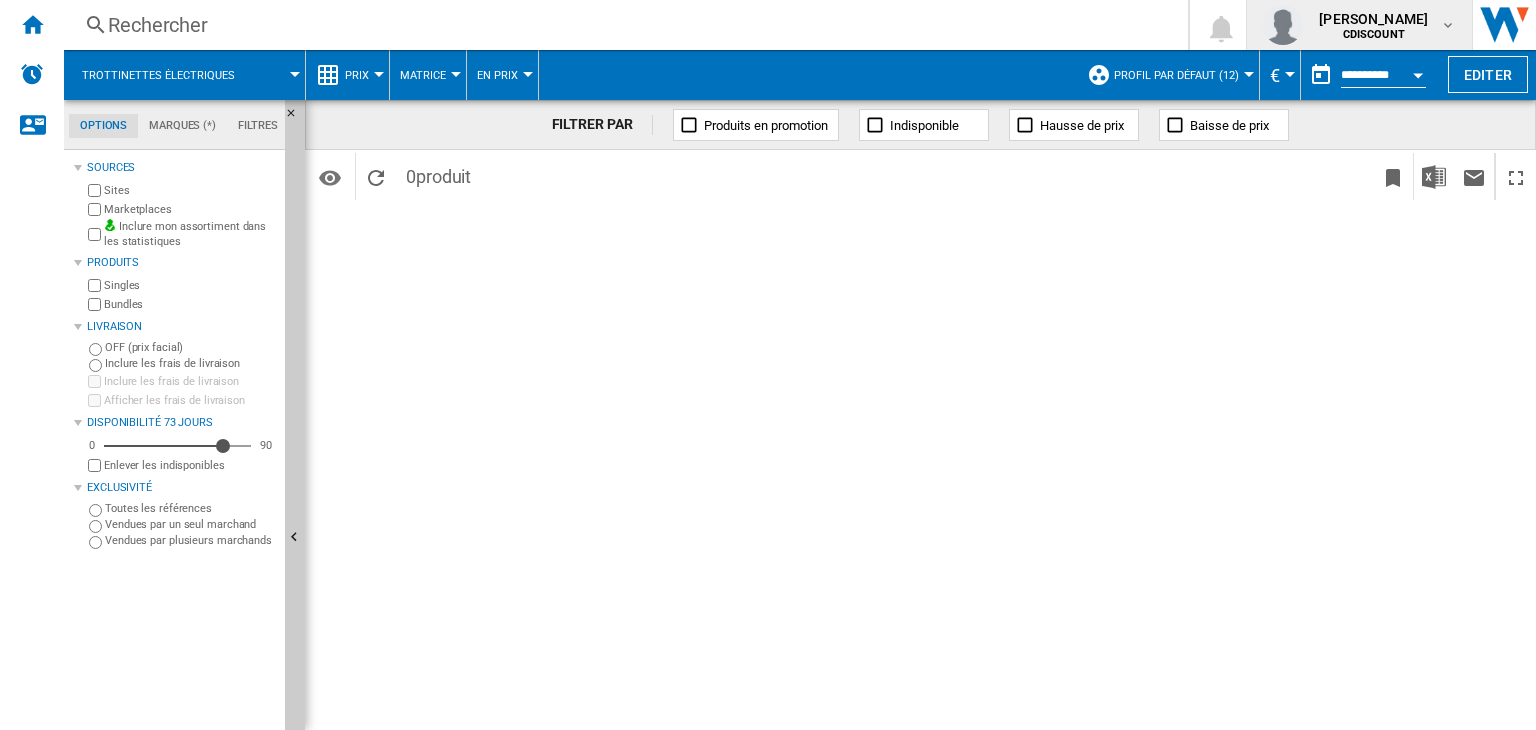 click at bounding box center [1448, 25] 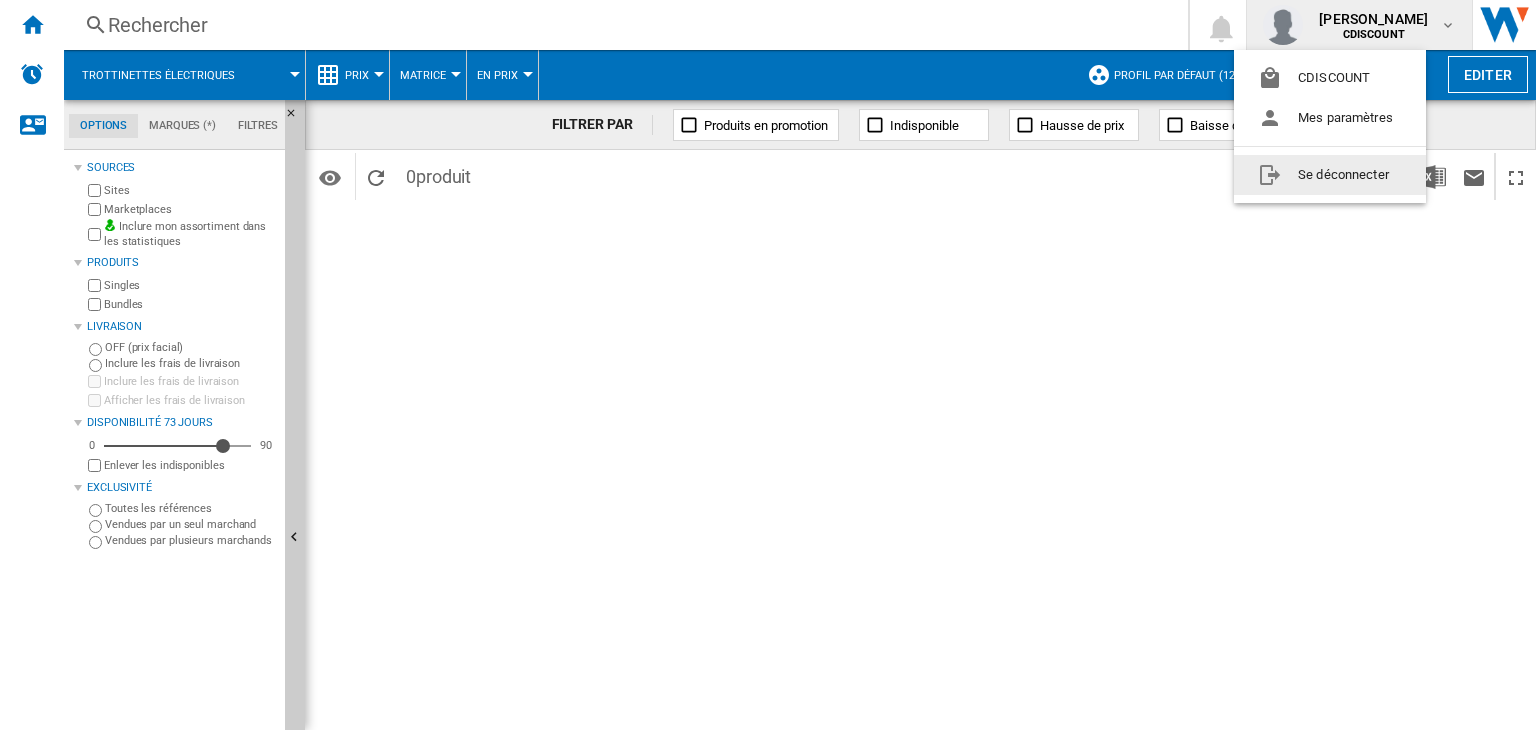 click on "Se déconnecter" 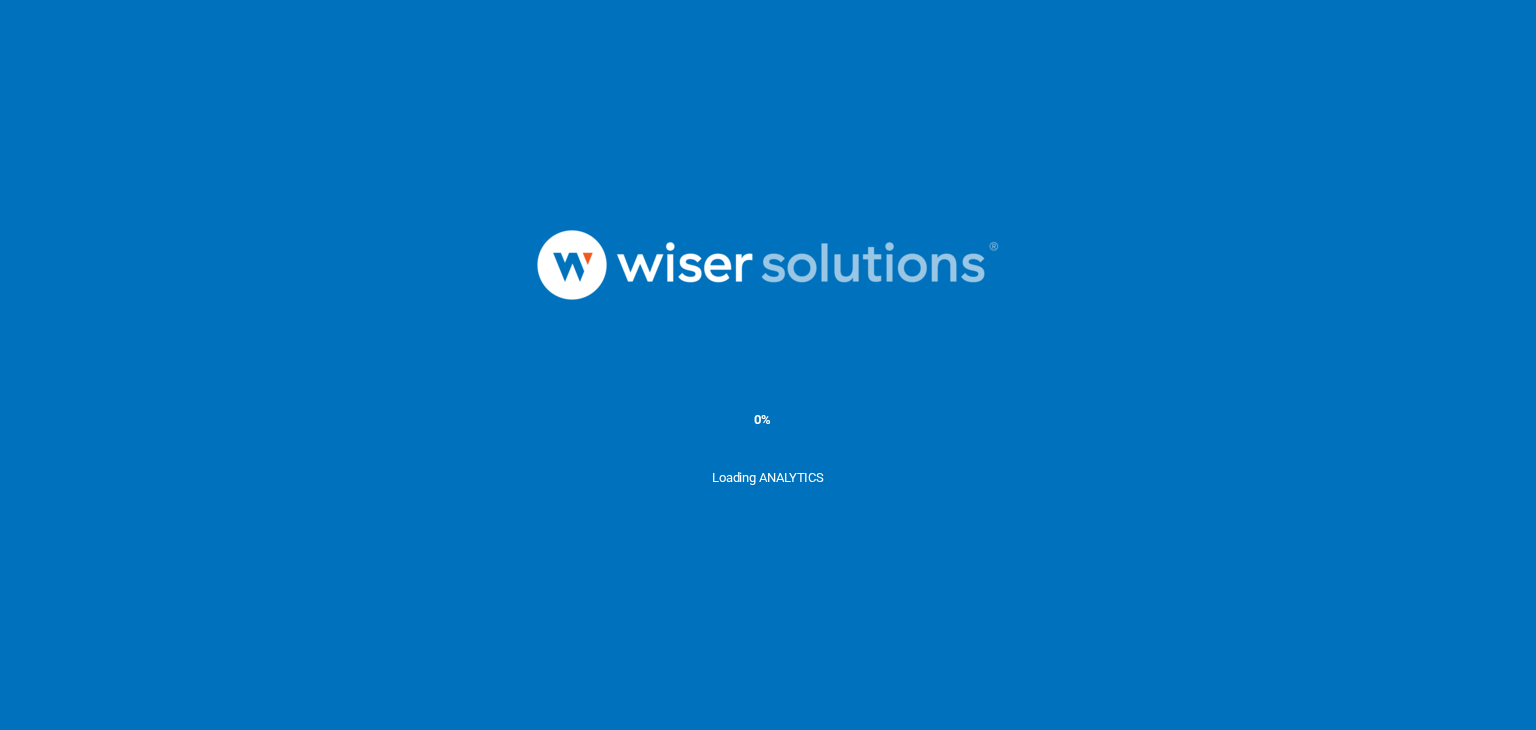 scroll, scrollTop: 0, scrollLeft: 0, axis: both 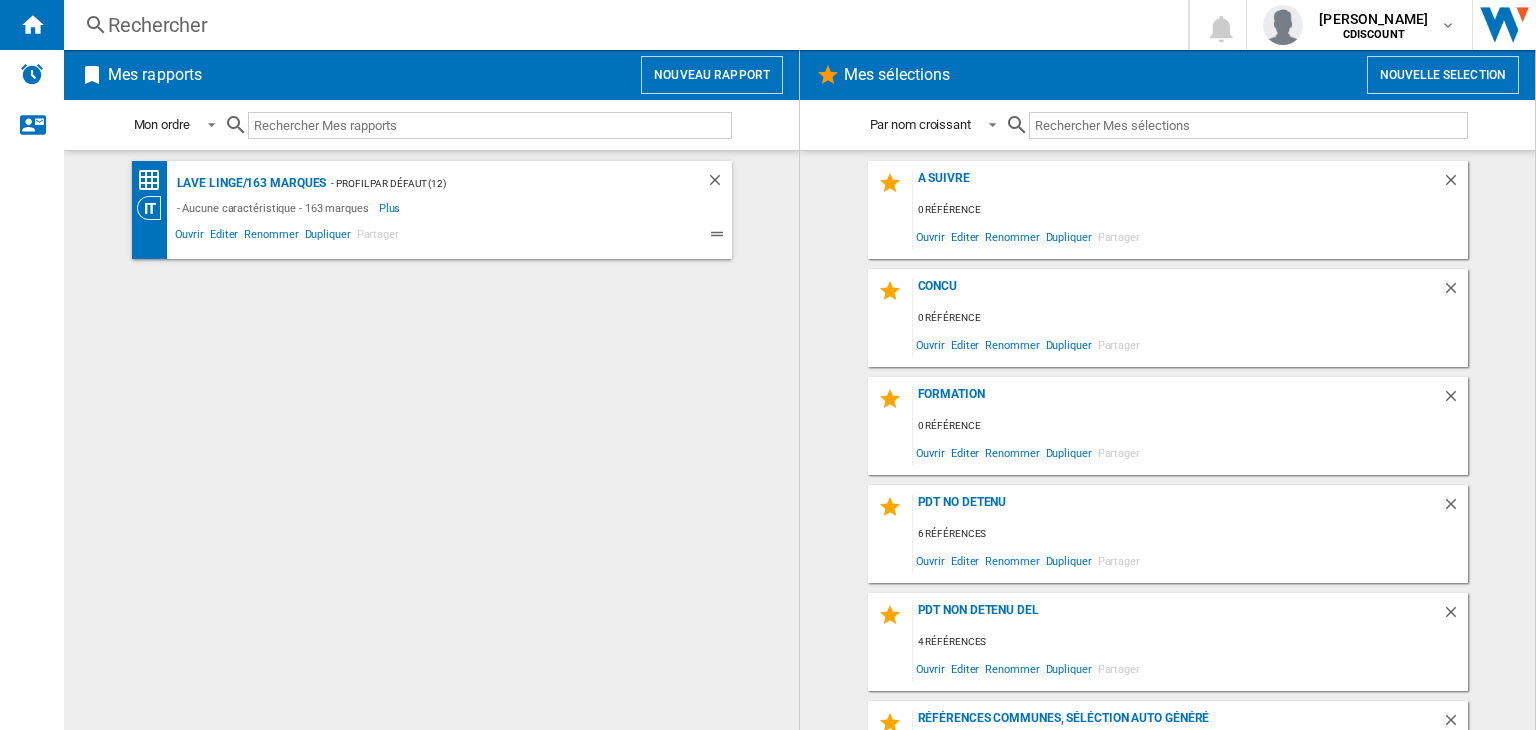 click on "Nouveau rapport" at bounding box center [712, 75] 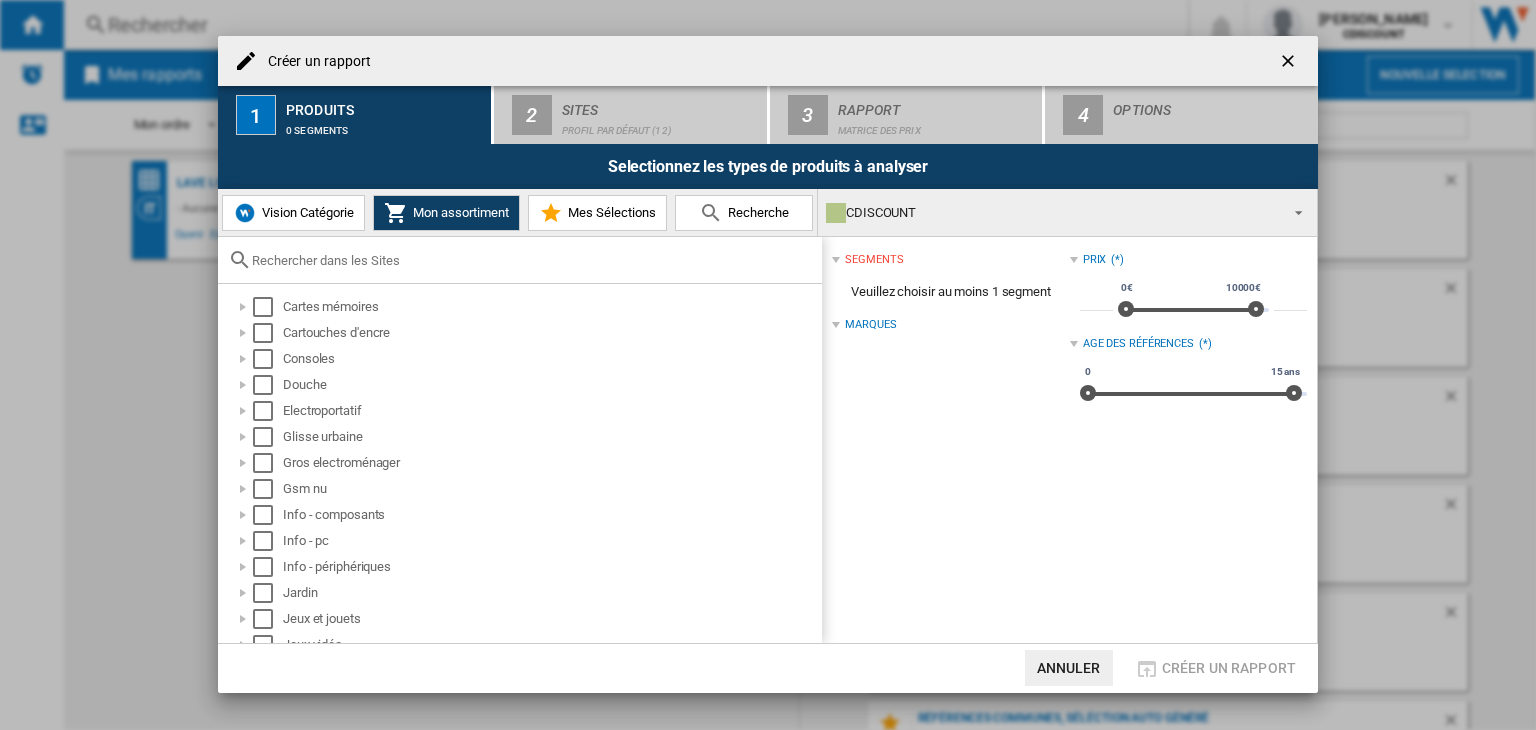 click on "Vision Catégorie" at bounding box center (305, 212) 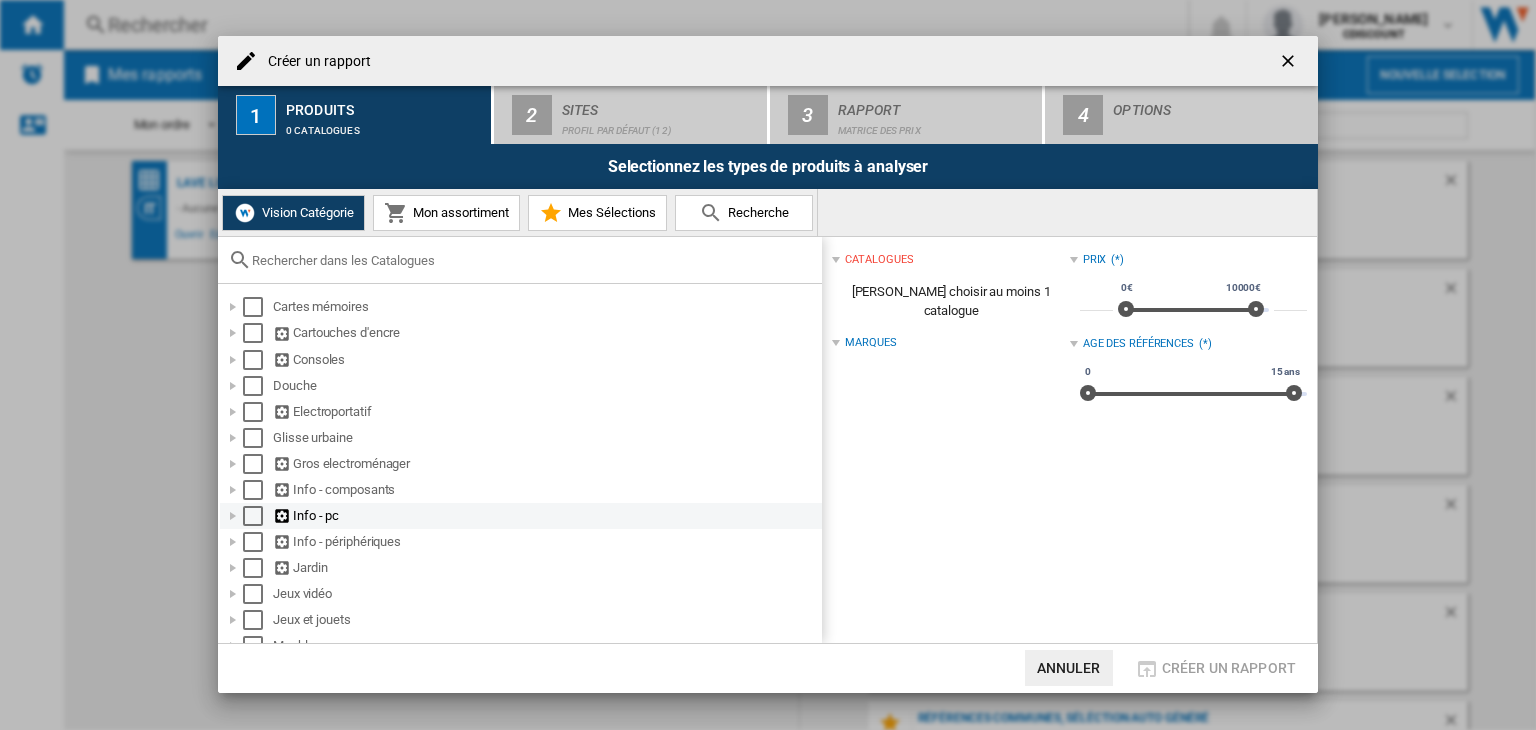 scroll, scrollTop: 88, scrollLeft: 0, axis: vertical 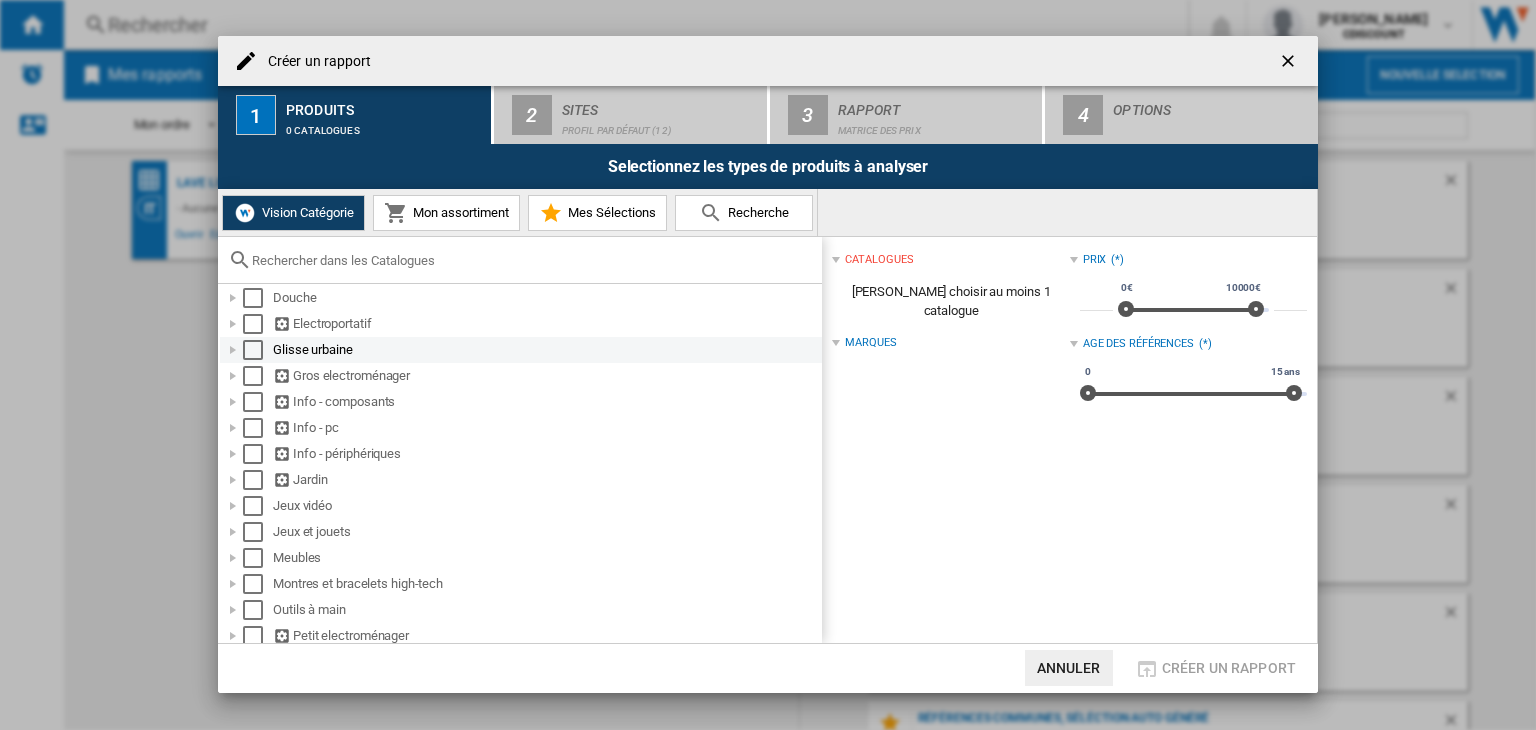 click at bounding box center [233, 350] 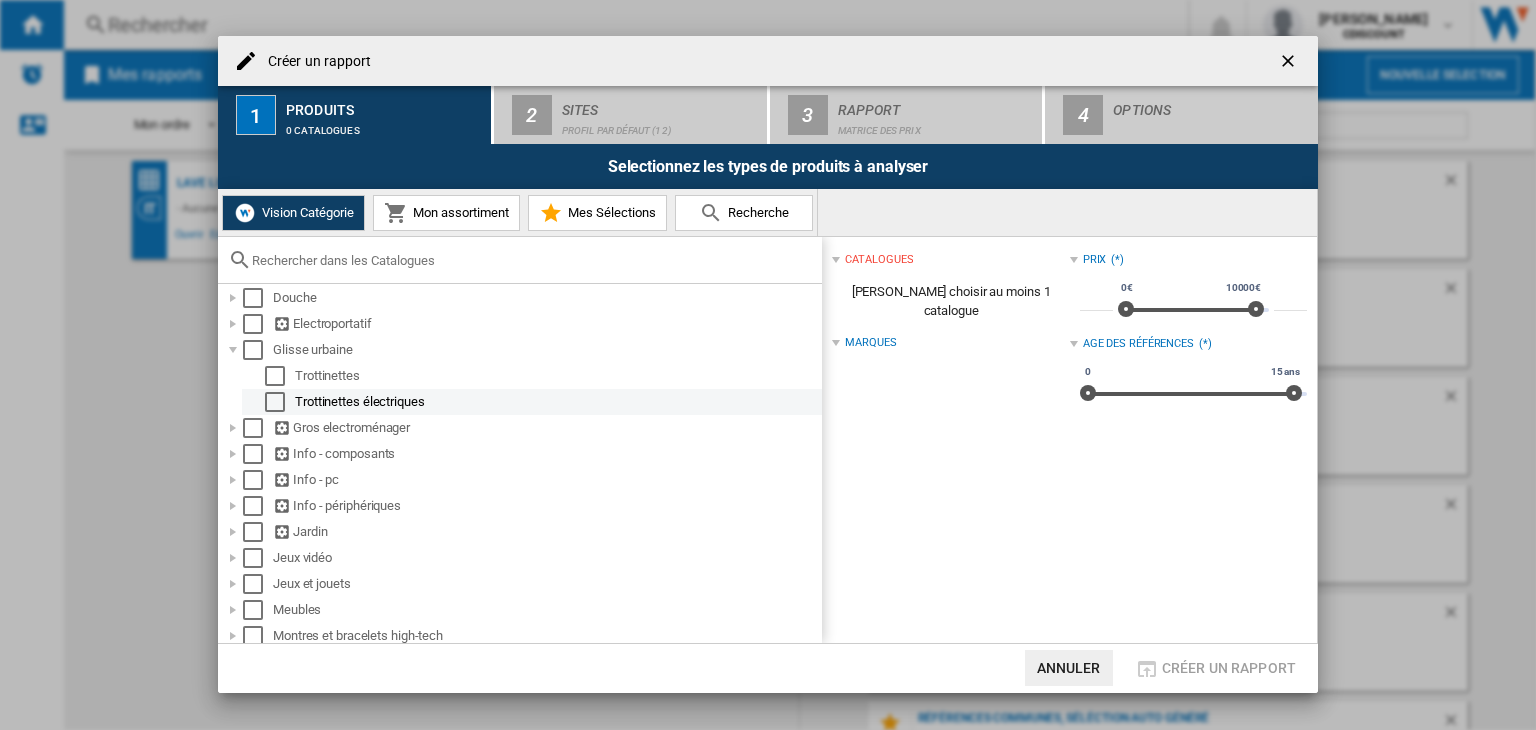 click at bounding box center [275, 402] 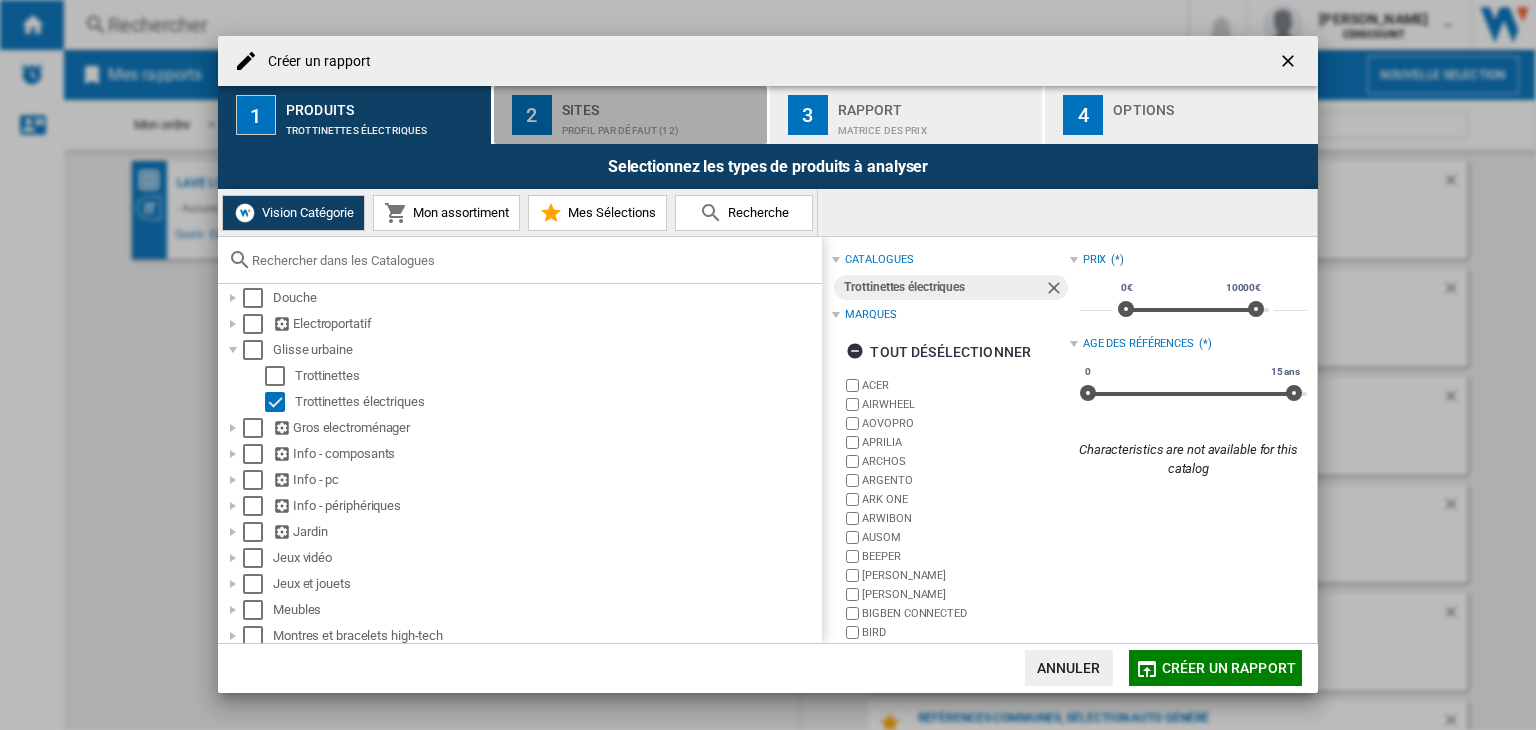 click on "Sites" at bounding box center [660, 104] 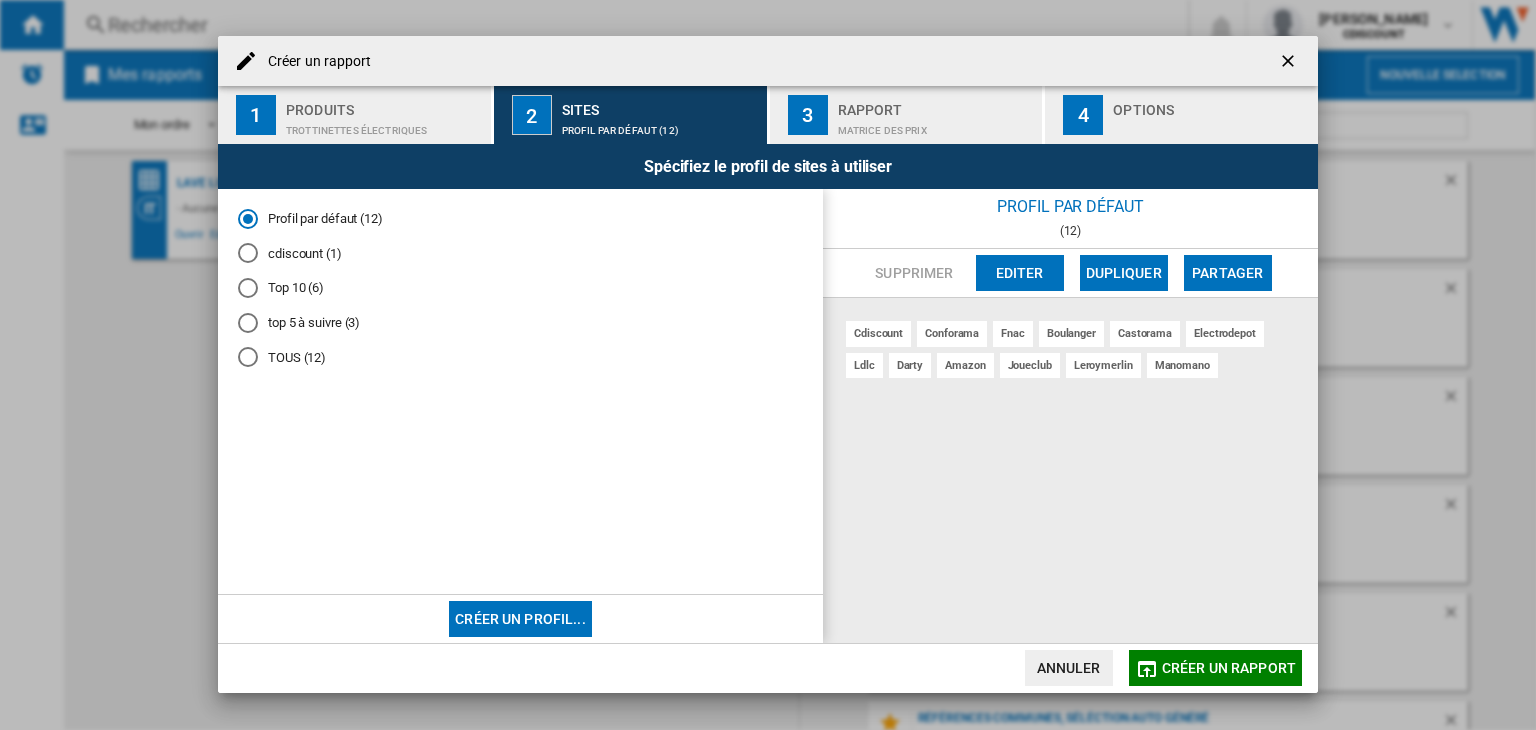 click on "Matrice des prix" at bounding box center [936, 125] 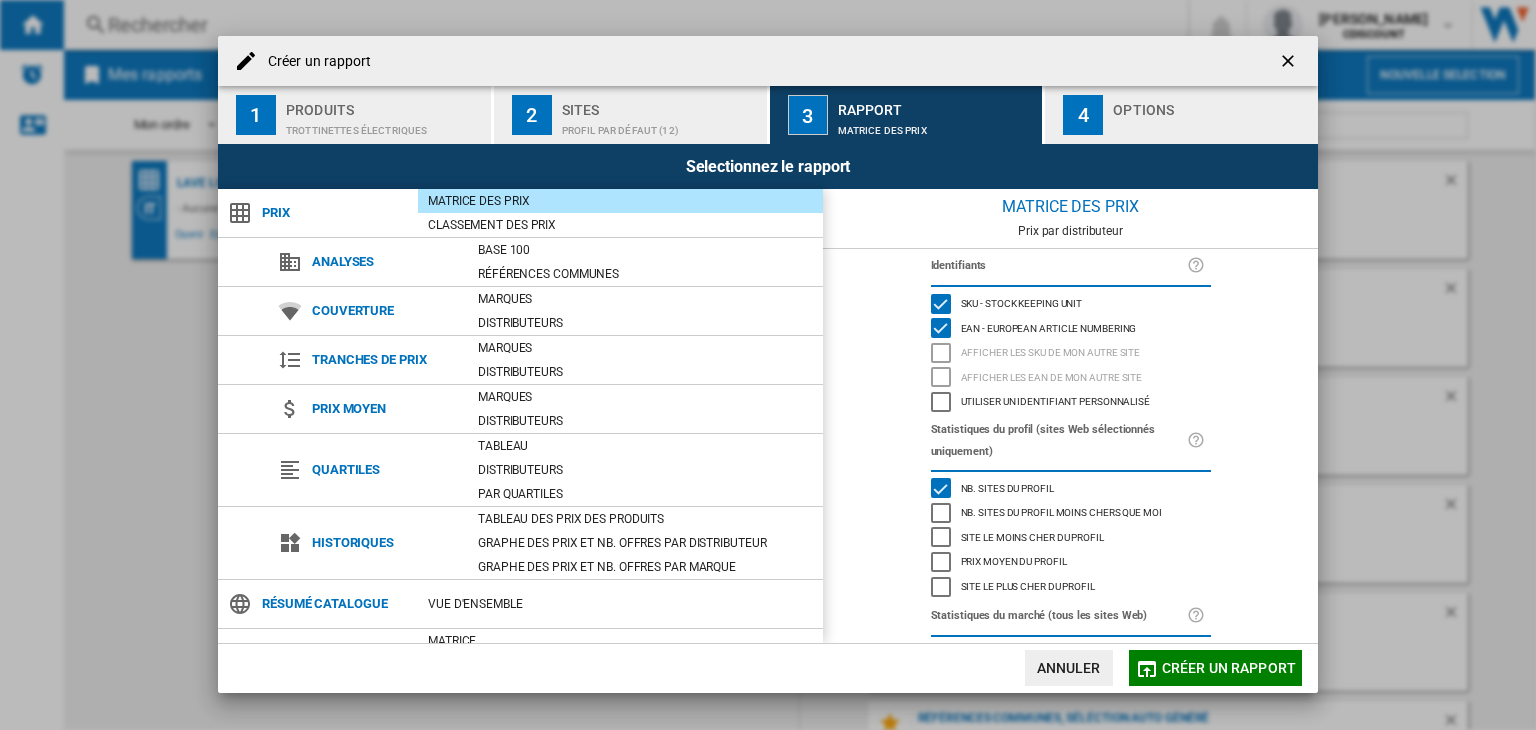click at bounding box center [1211, 125] 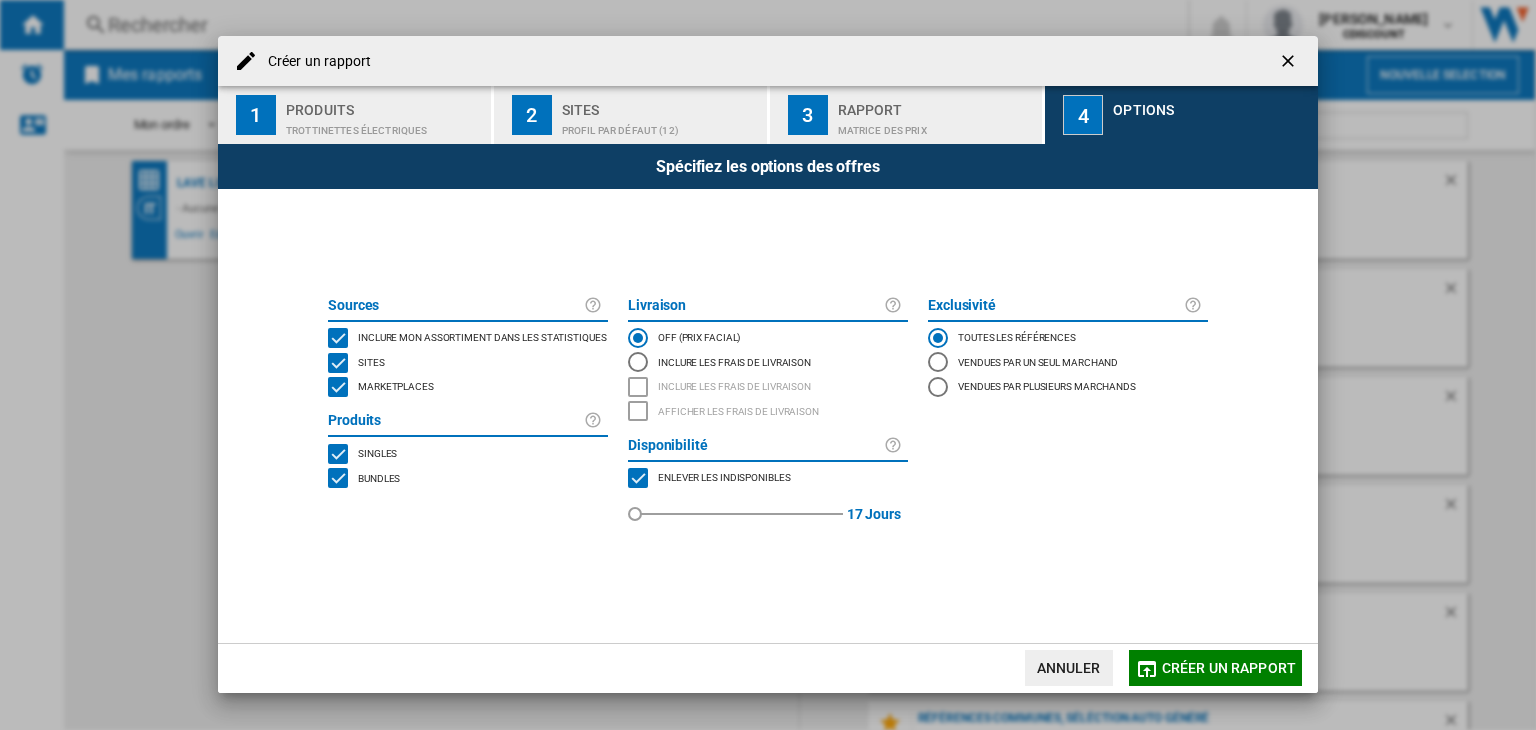 click on "Créer un rapport" 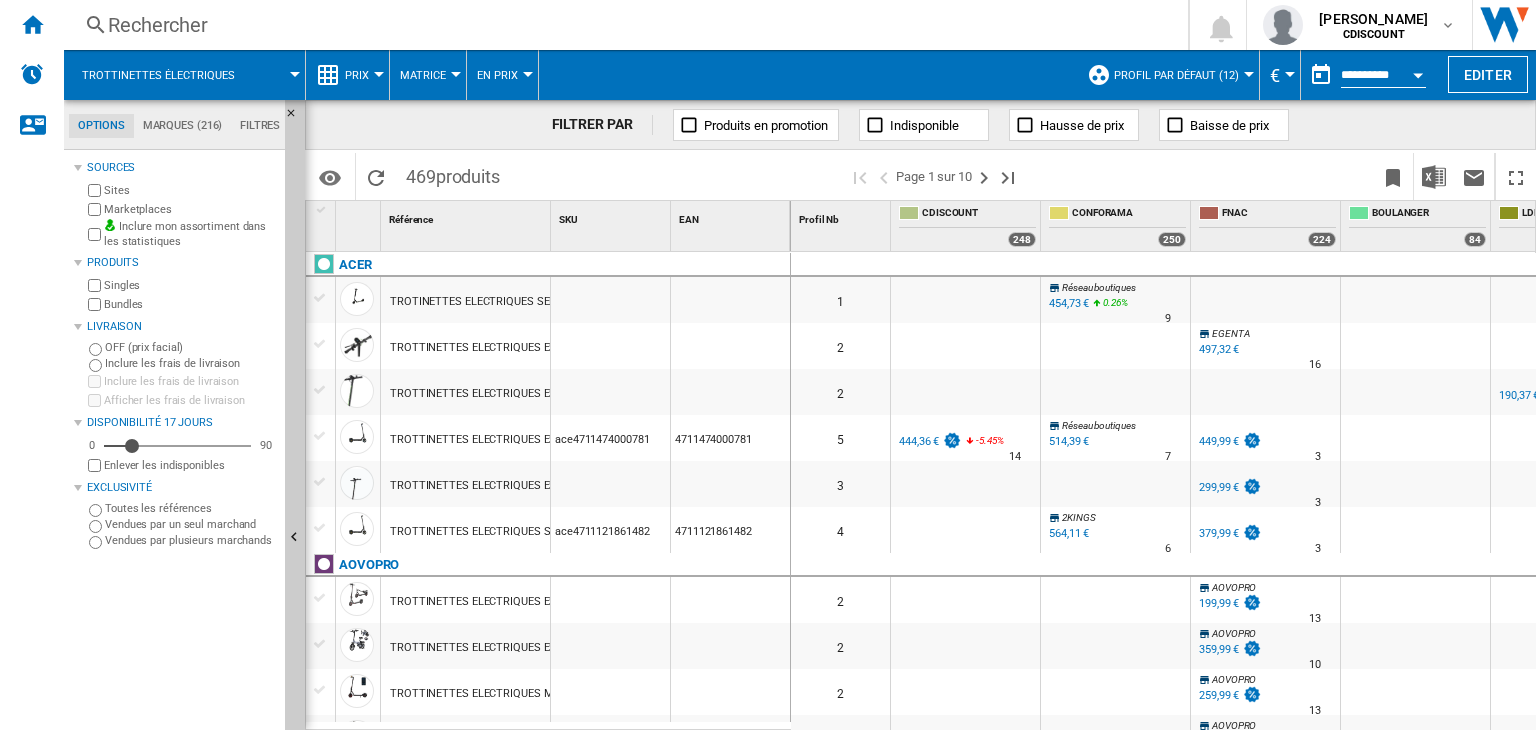 scroll, scrollTop: 192, scrollLeft: 0, axis: vertical 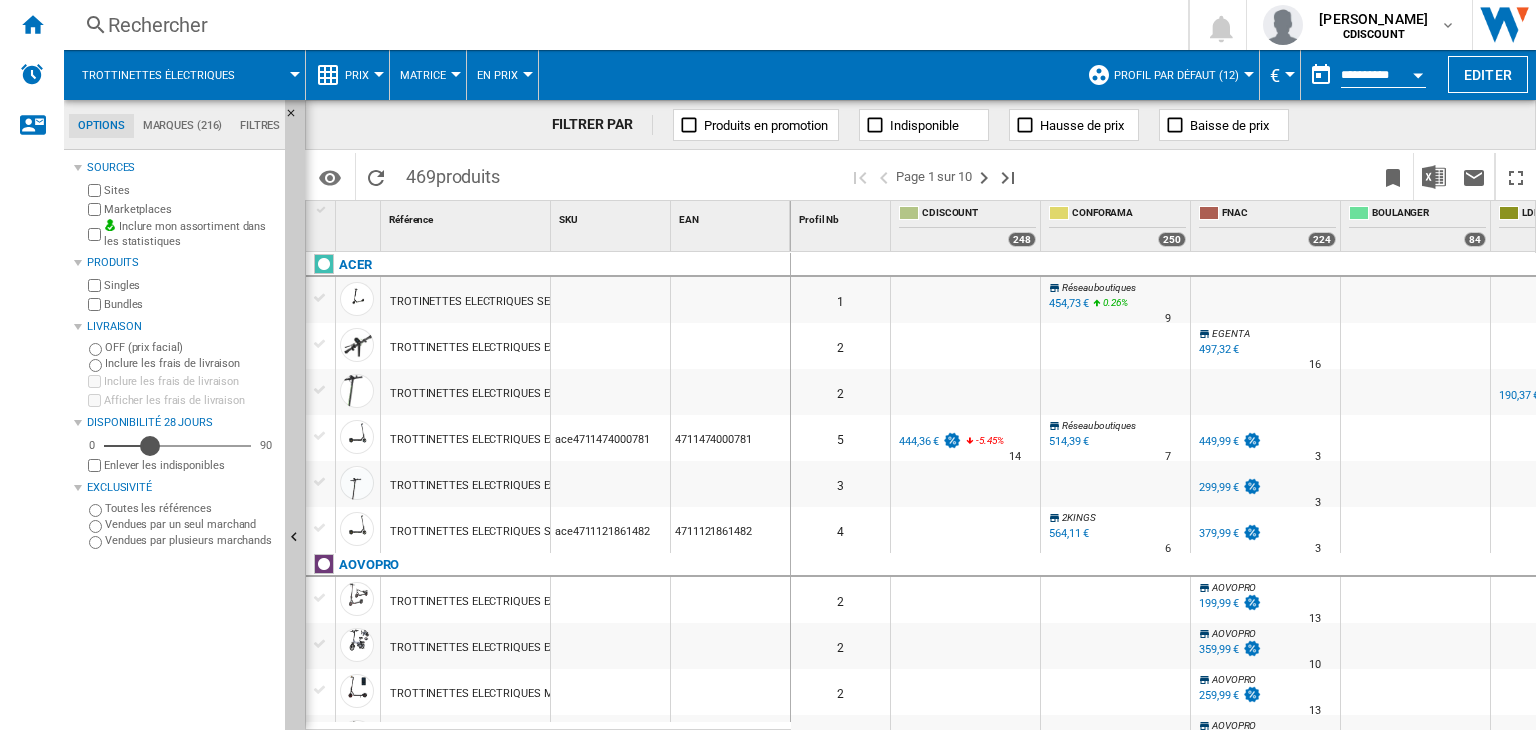 drag, startPoint x: 130, startPoint y: 443, endPoint x: 151, endPoint y: 452, distance: 22.847319 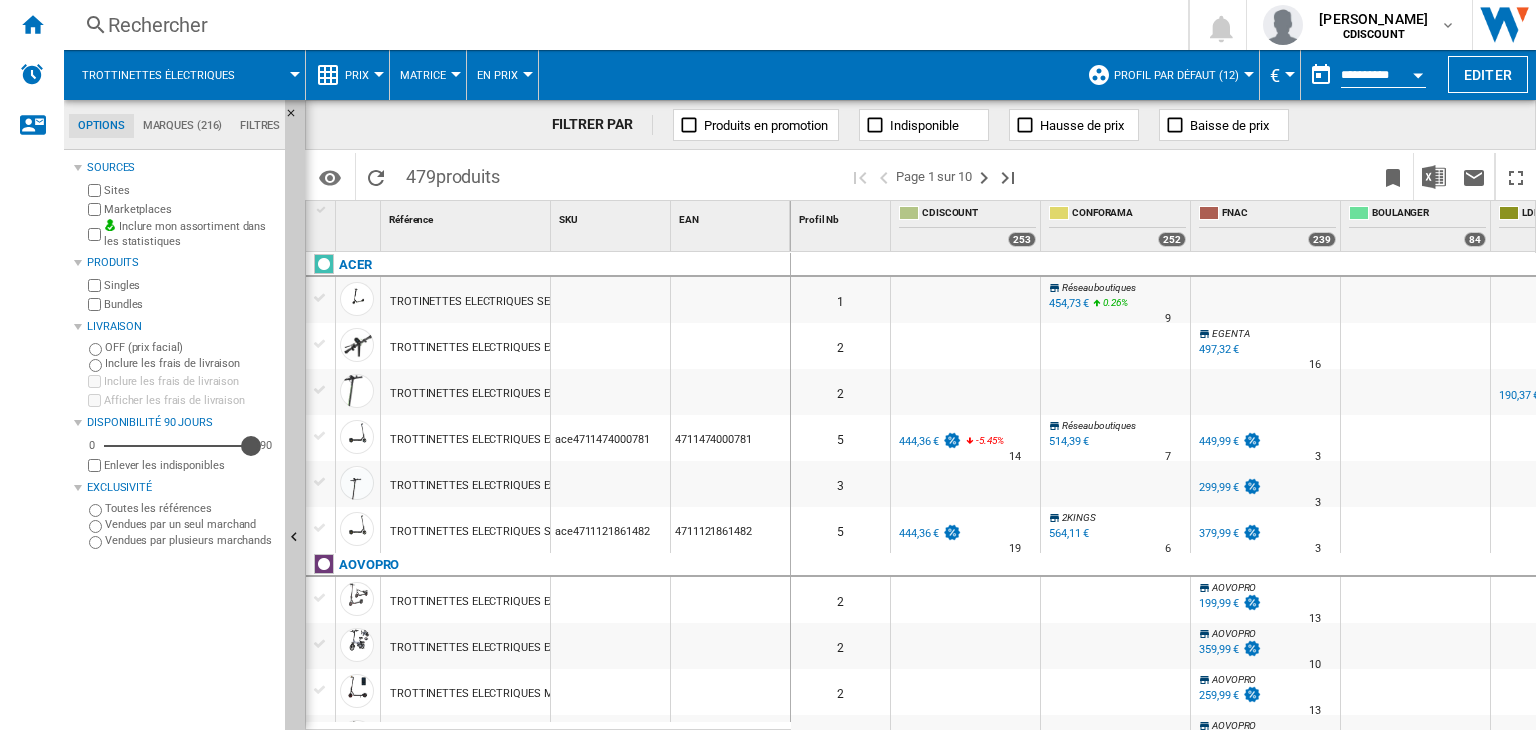 drag, startPoint x: 152, startPoint y: 446, endPoint x: 264, endPoint y: 447, distance: 112.00446 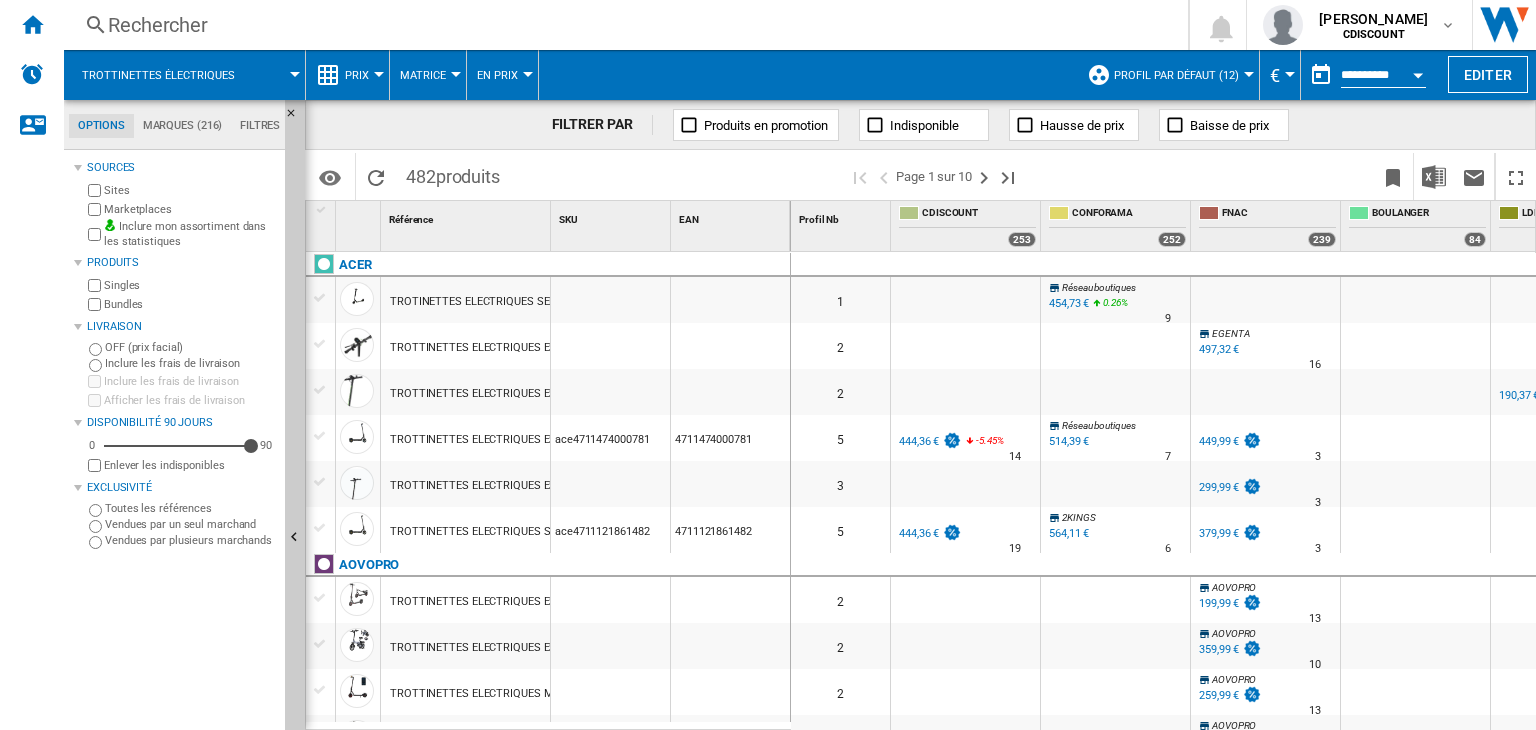 click on "Enlever les indisponibles" at bounding box center [180, 465] 